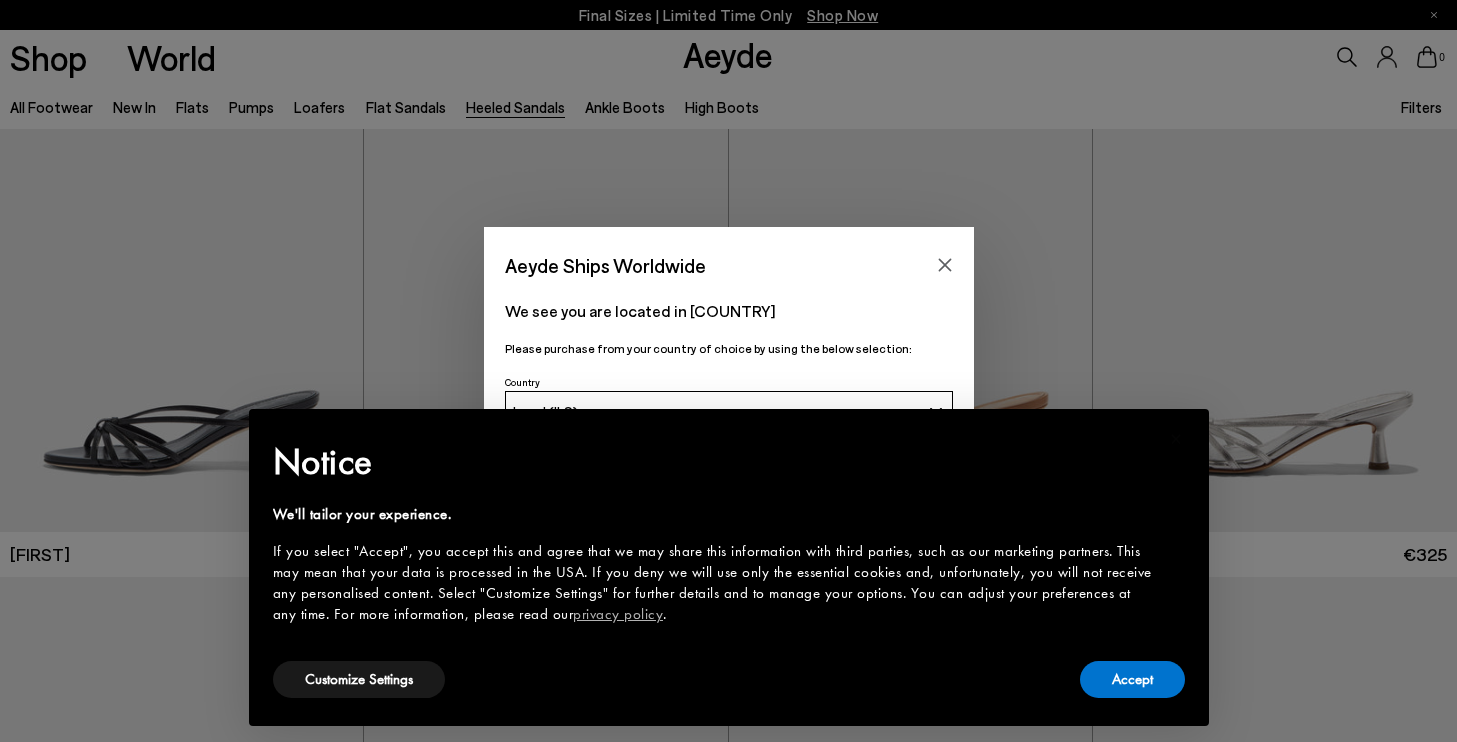 scroll, scrollTop: 0, scrollLeft: 0, axis: both 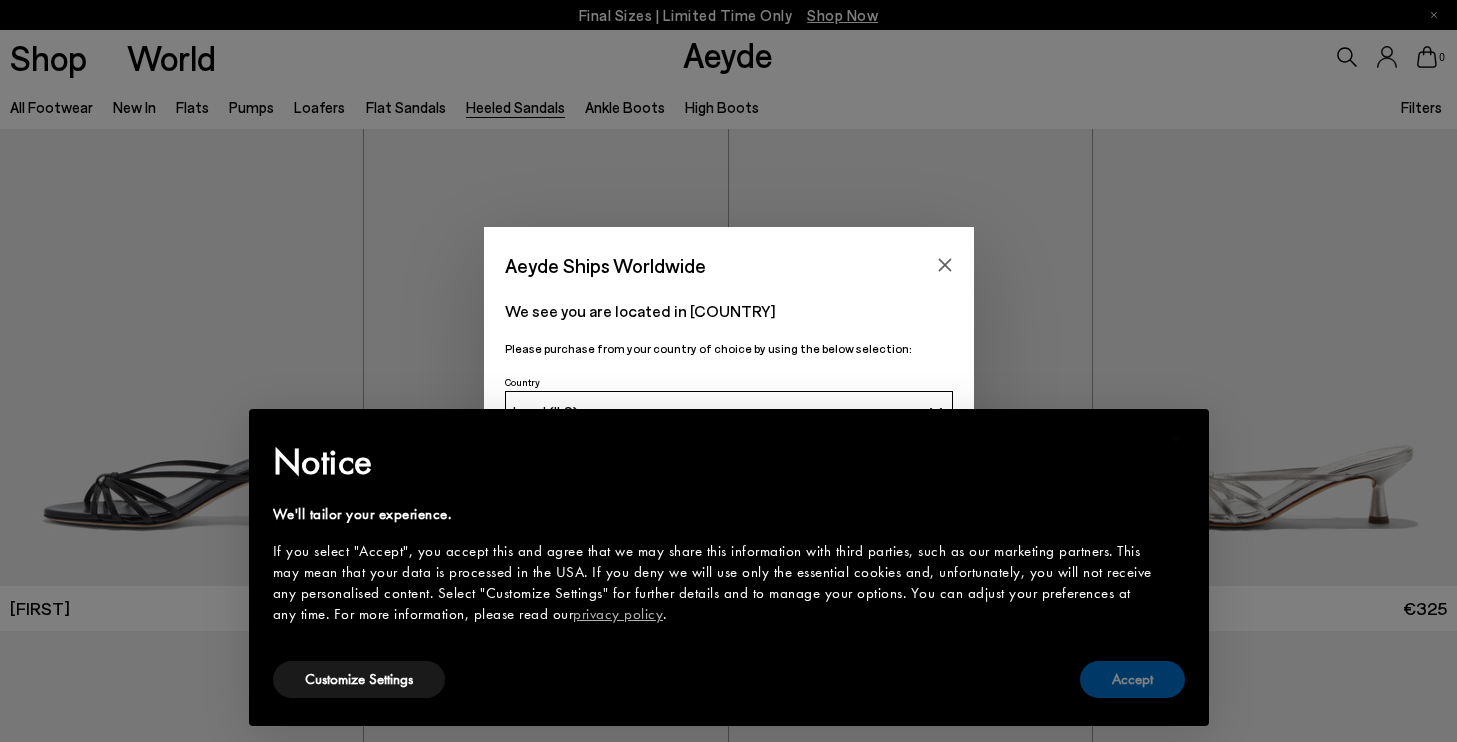 click on "Accept" at bounding box center [1132, 679] 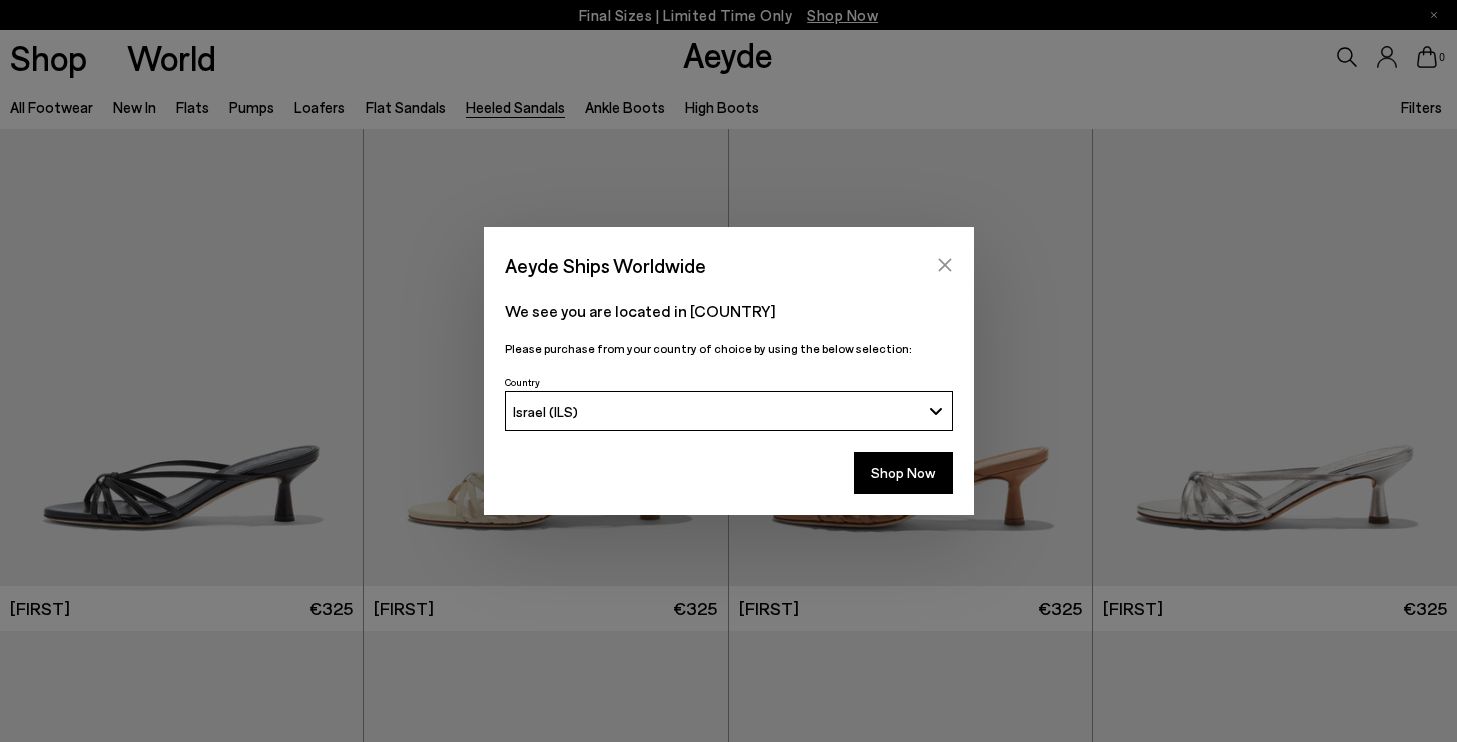 click 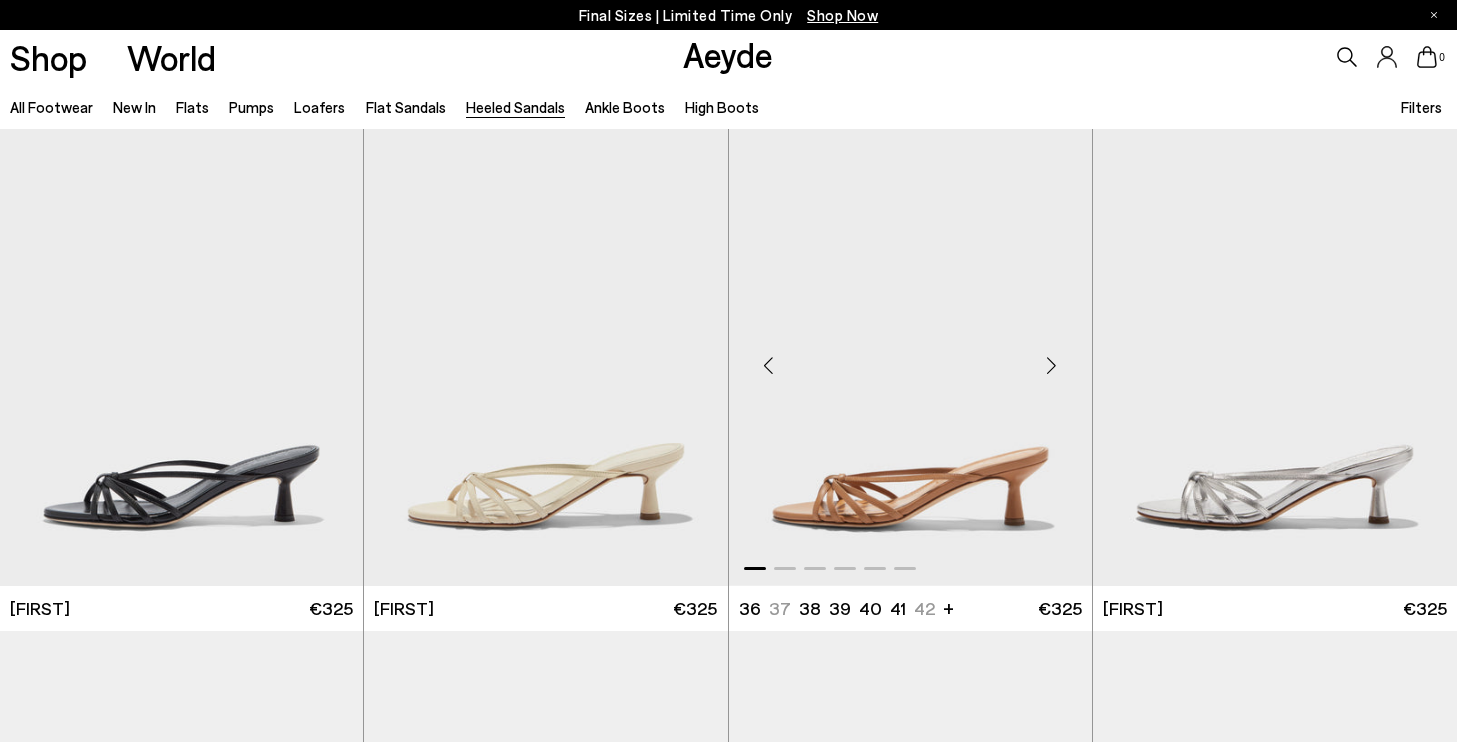 click at bounding box center [1052, 366] 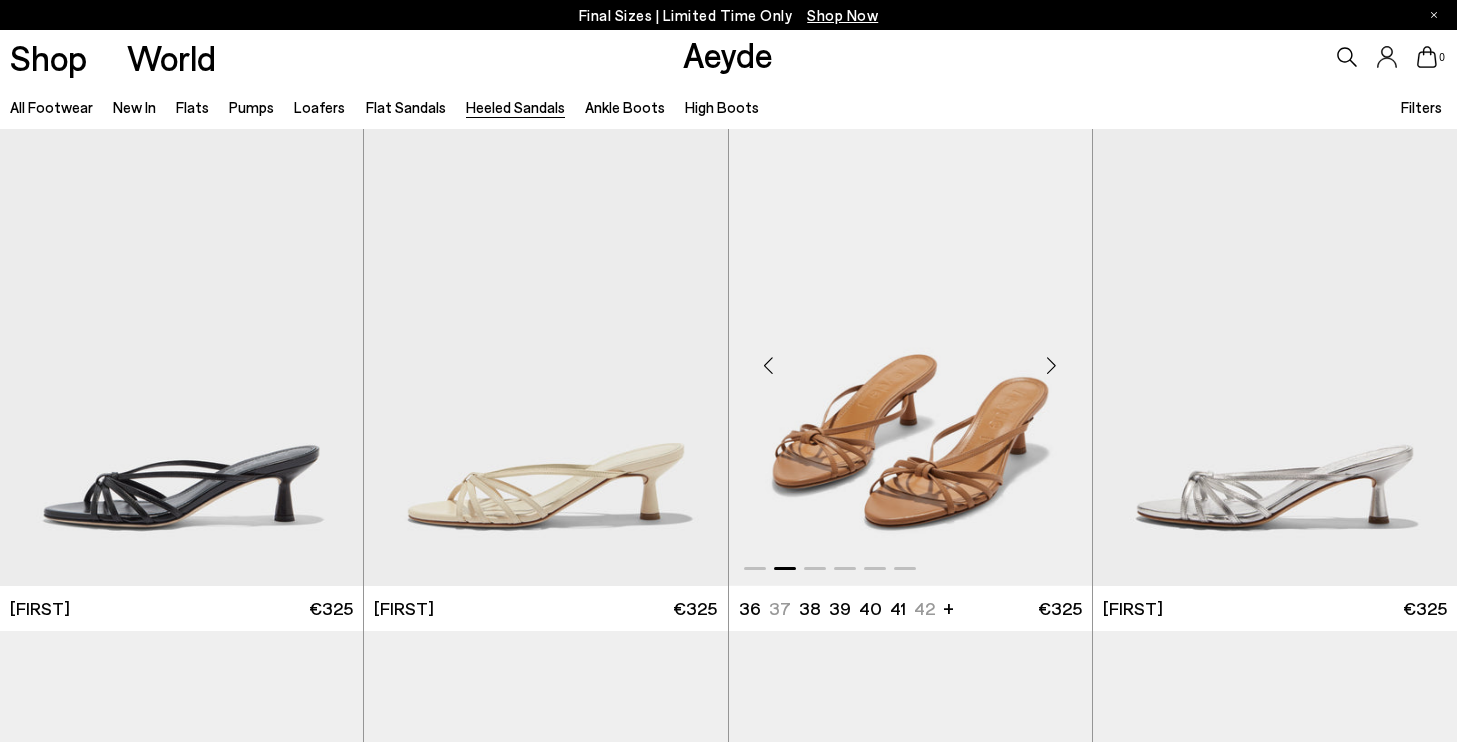 click at bounding box center (1052, 366) 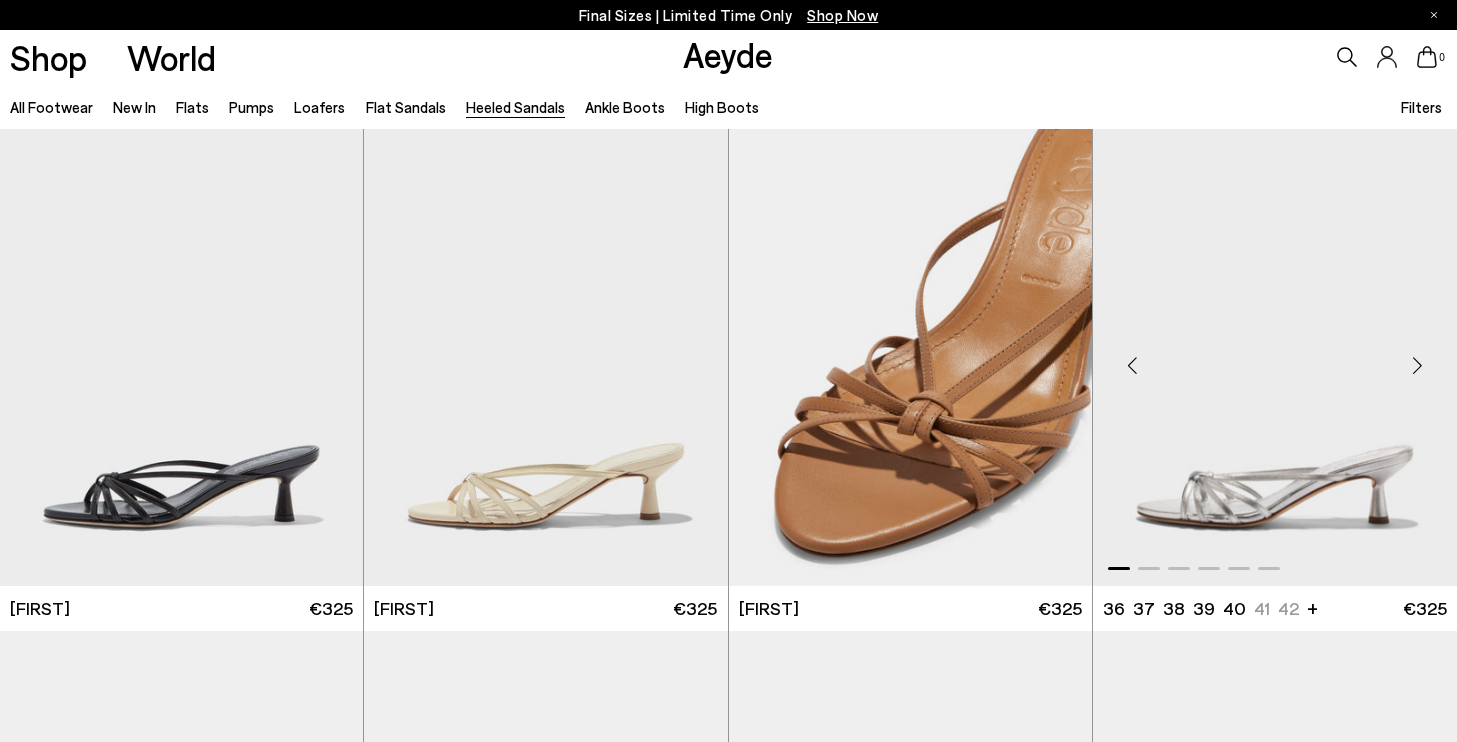 click at bounding box center [1417, 366] 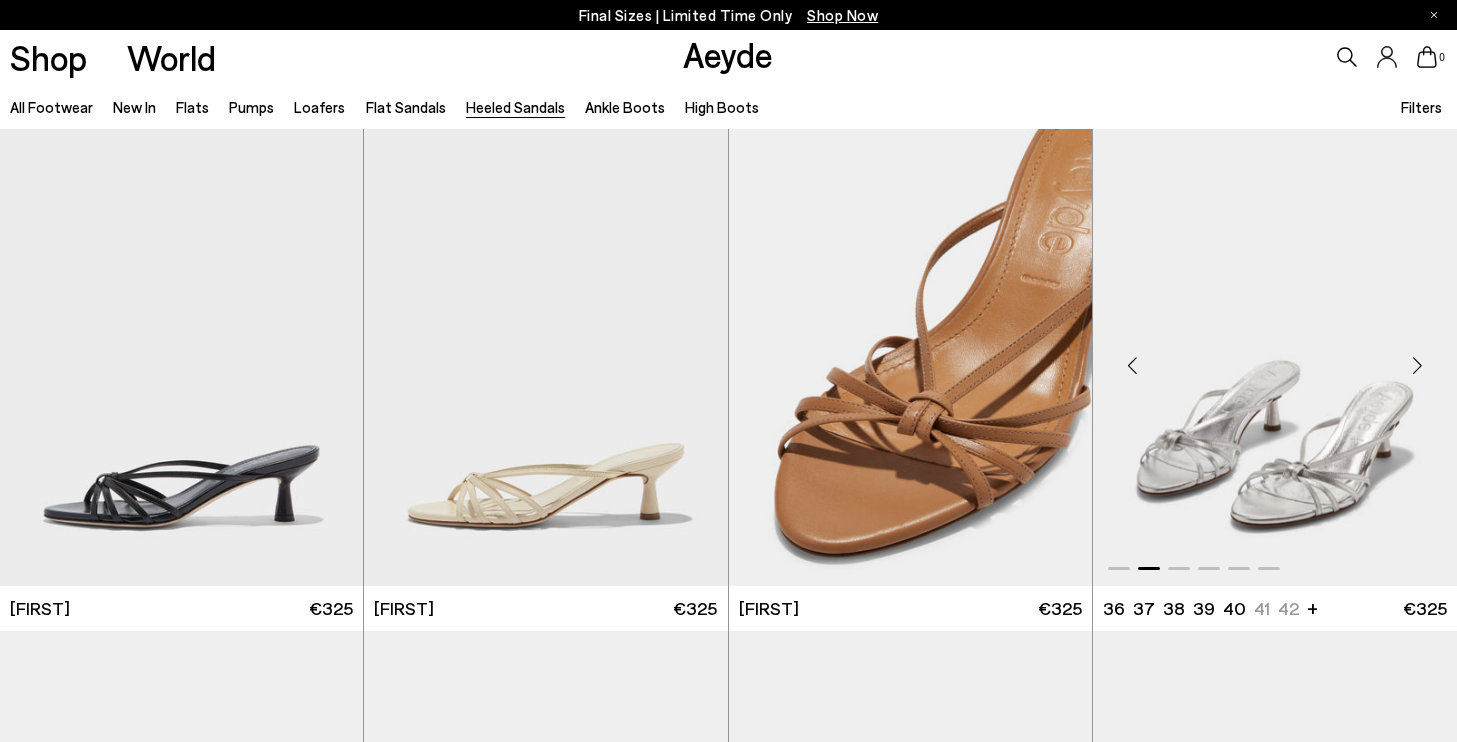 click at bounding box center (1417, 366) 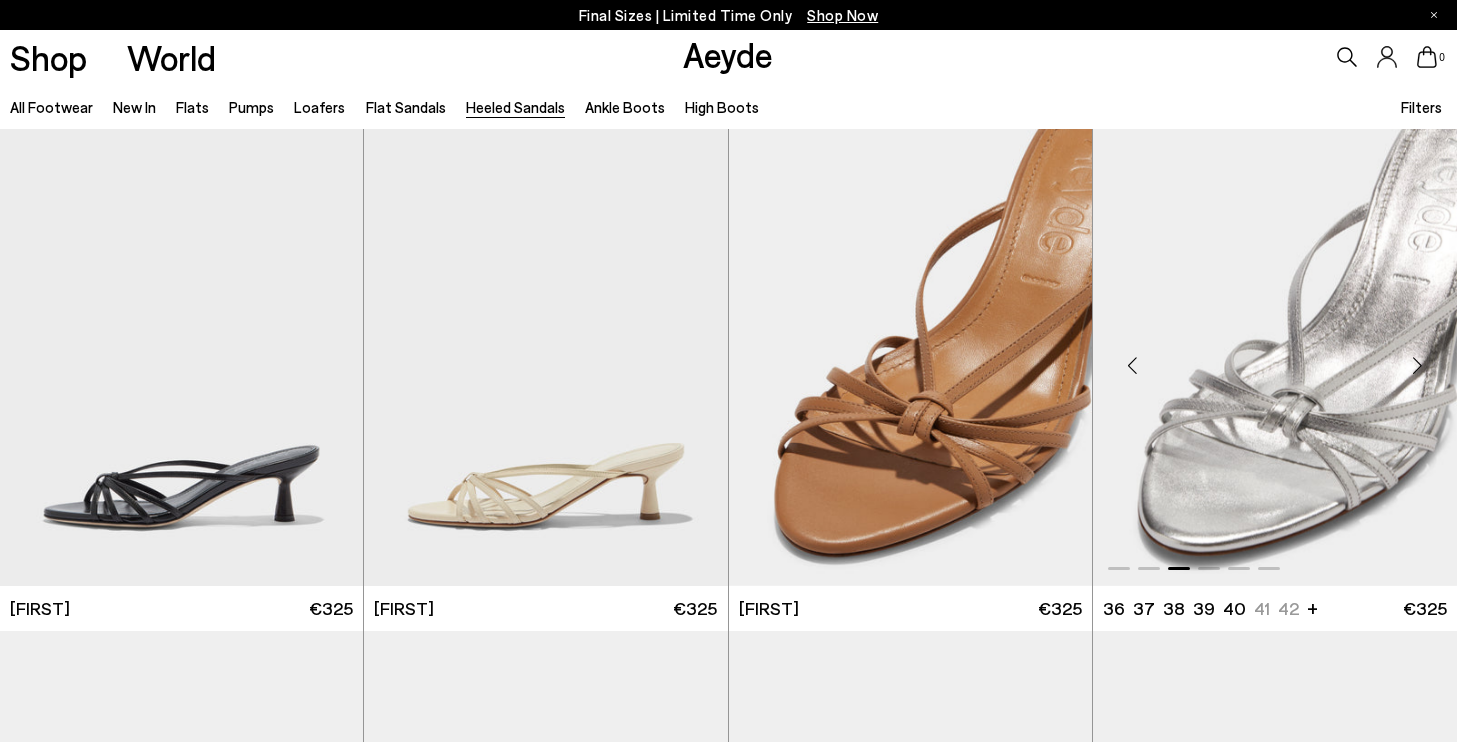 click at bounding box center (1417, 366) 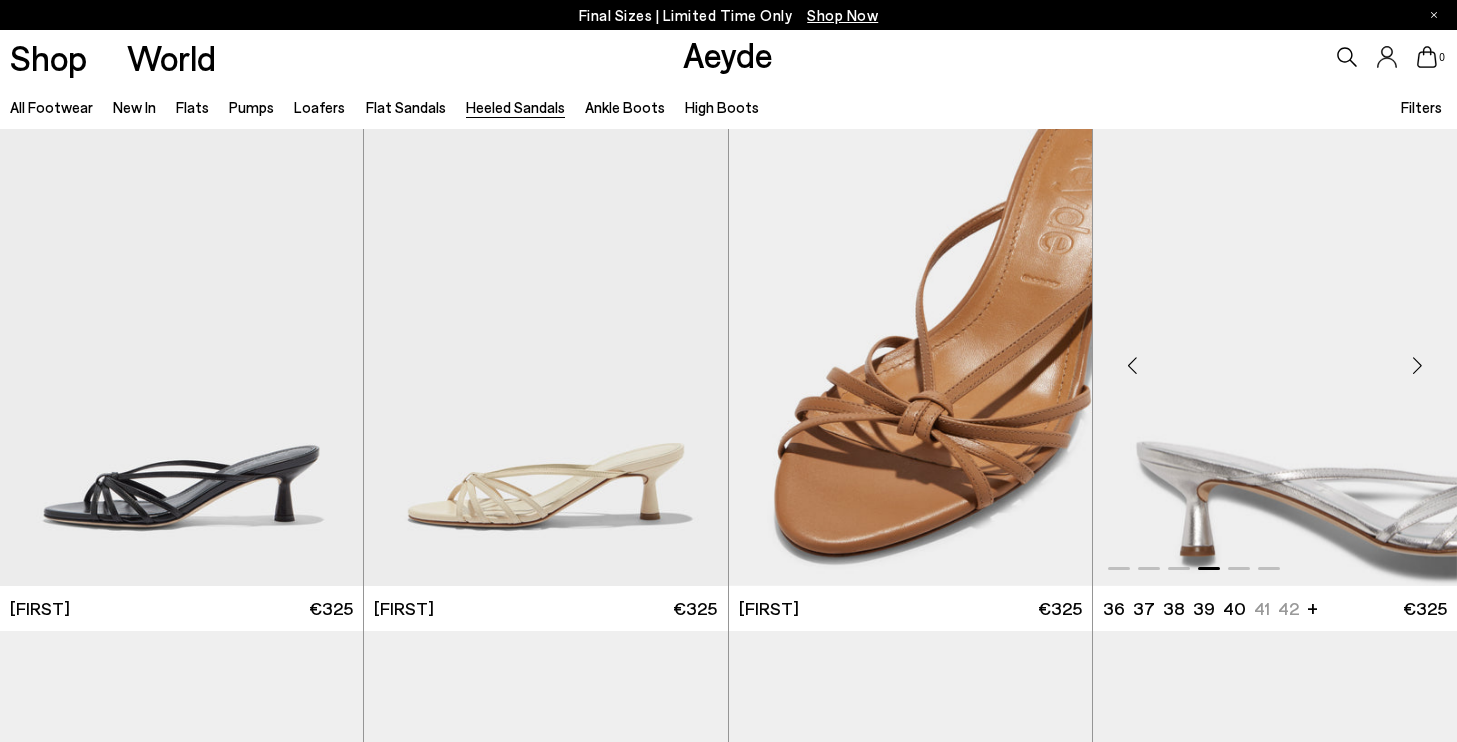click at bounding box center (1417, 366) 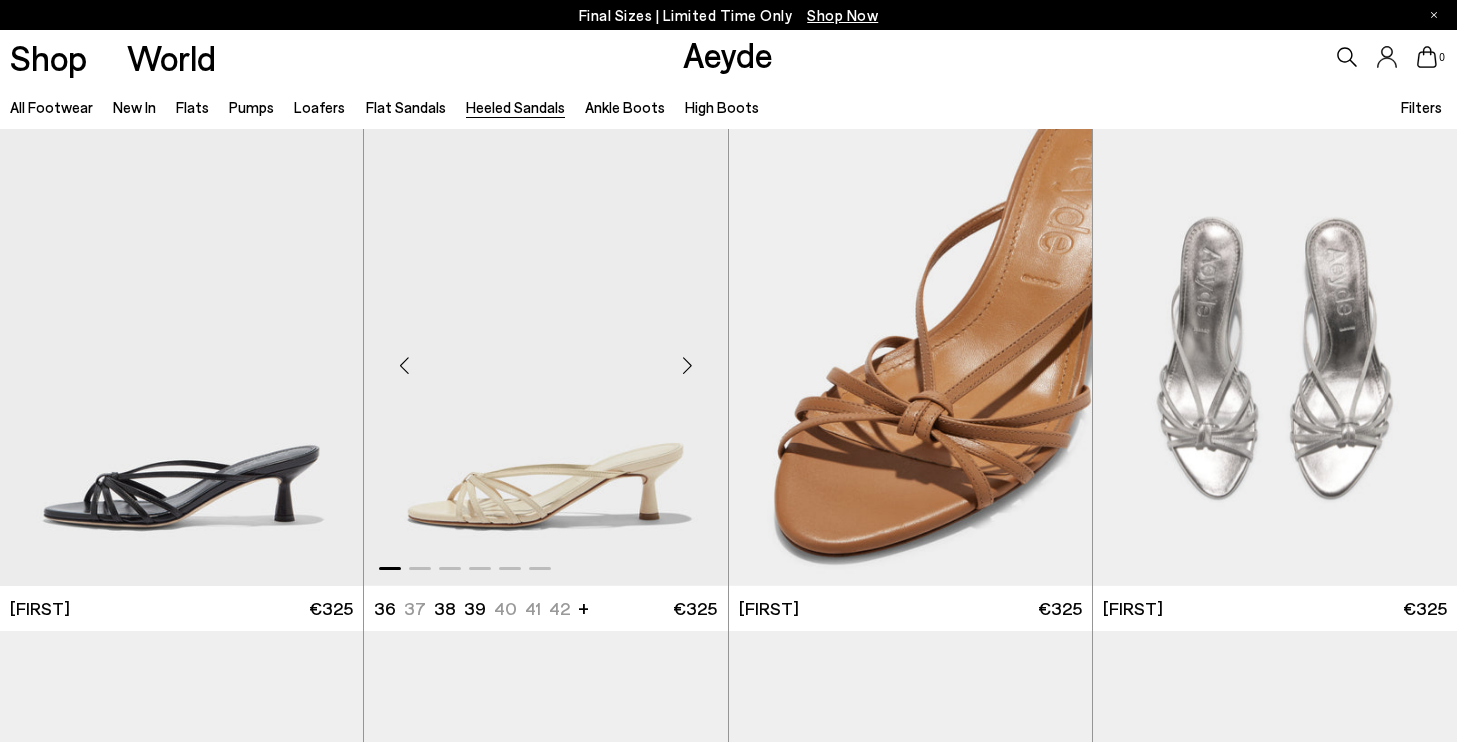 click at bounding box center [688, 366] 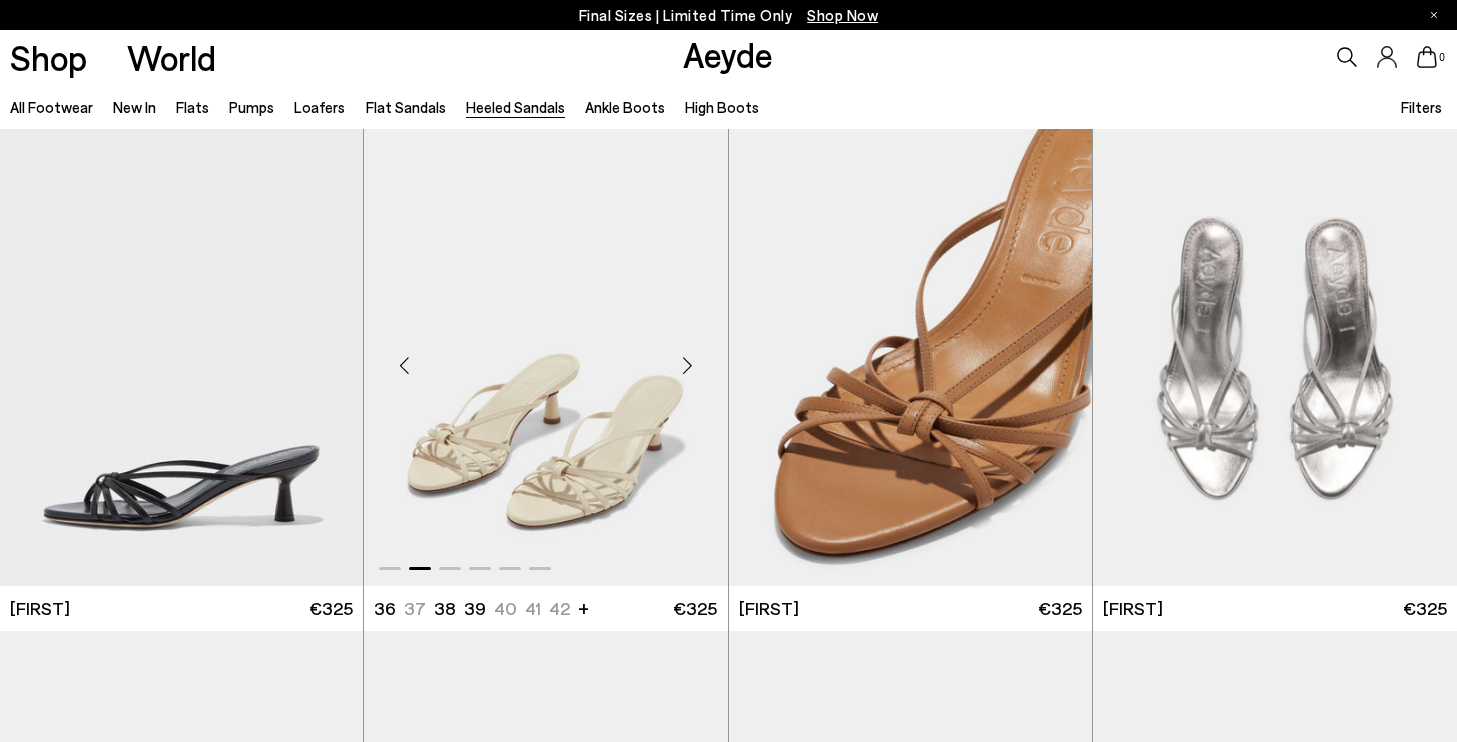 click at bounding box center [688, 366] 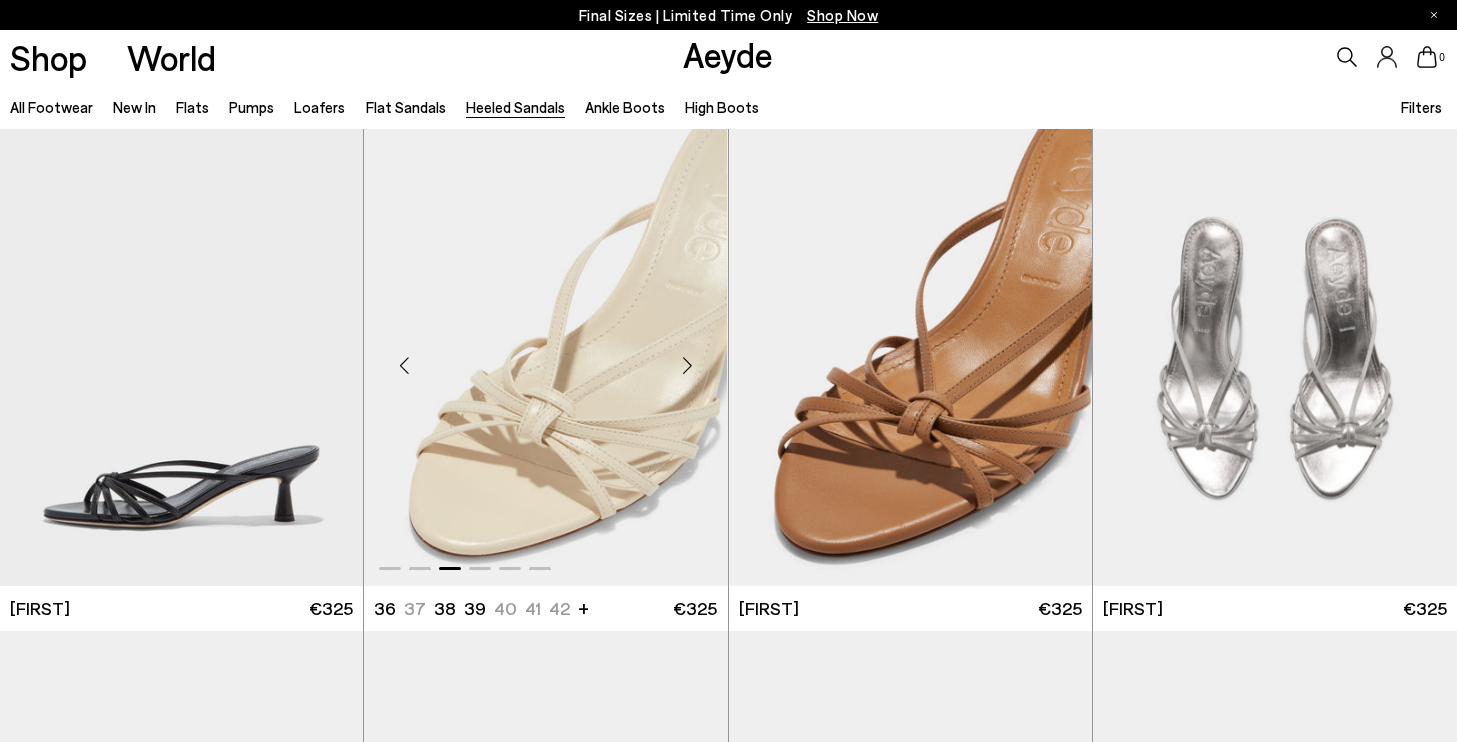 click at bounding box center (688, 366) 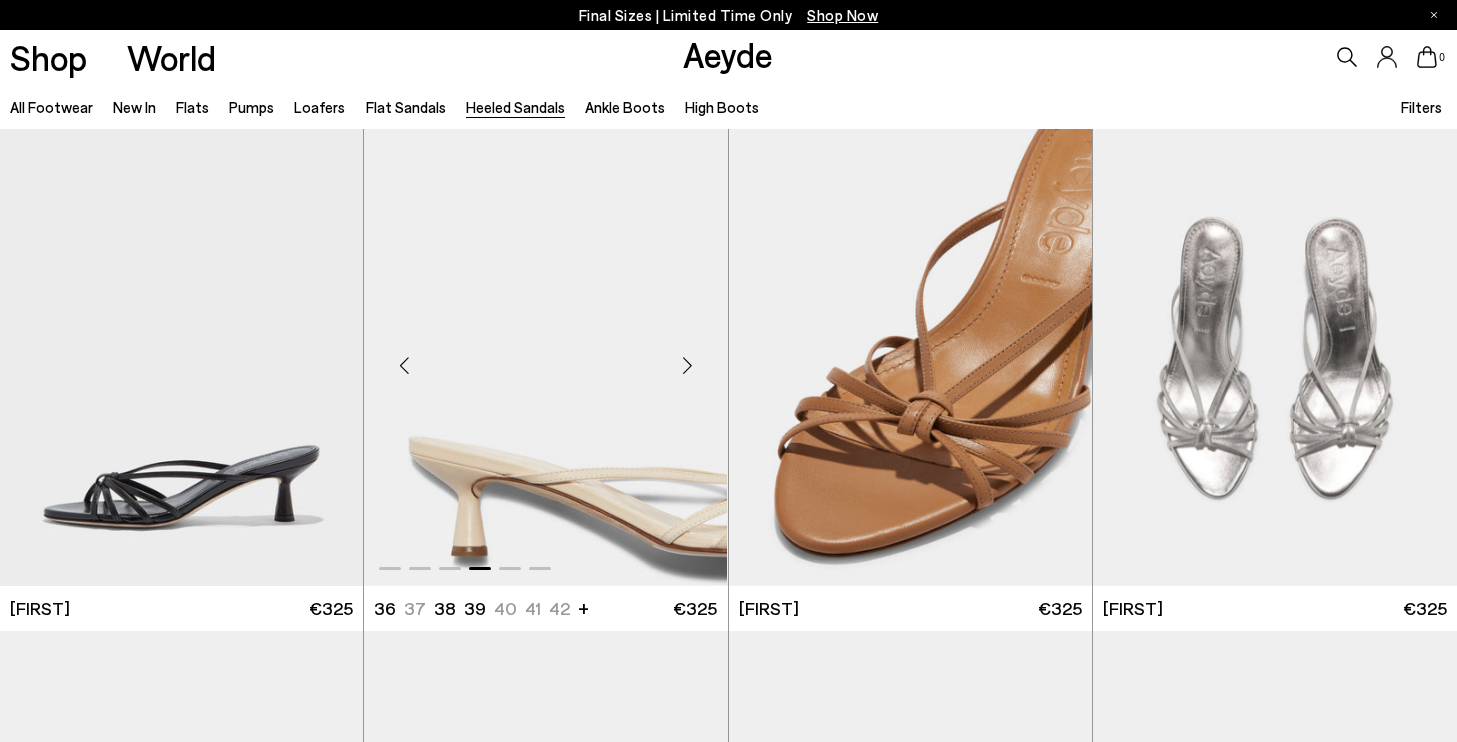 click at bounding box center (688, 366) 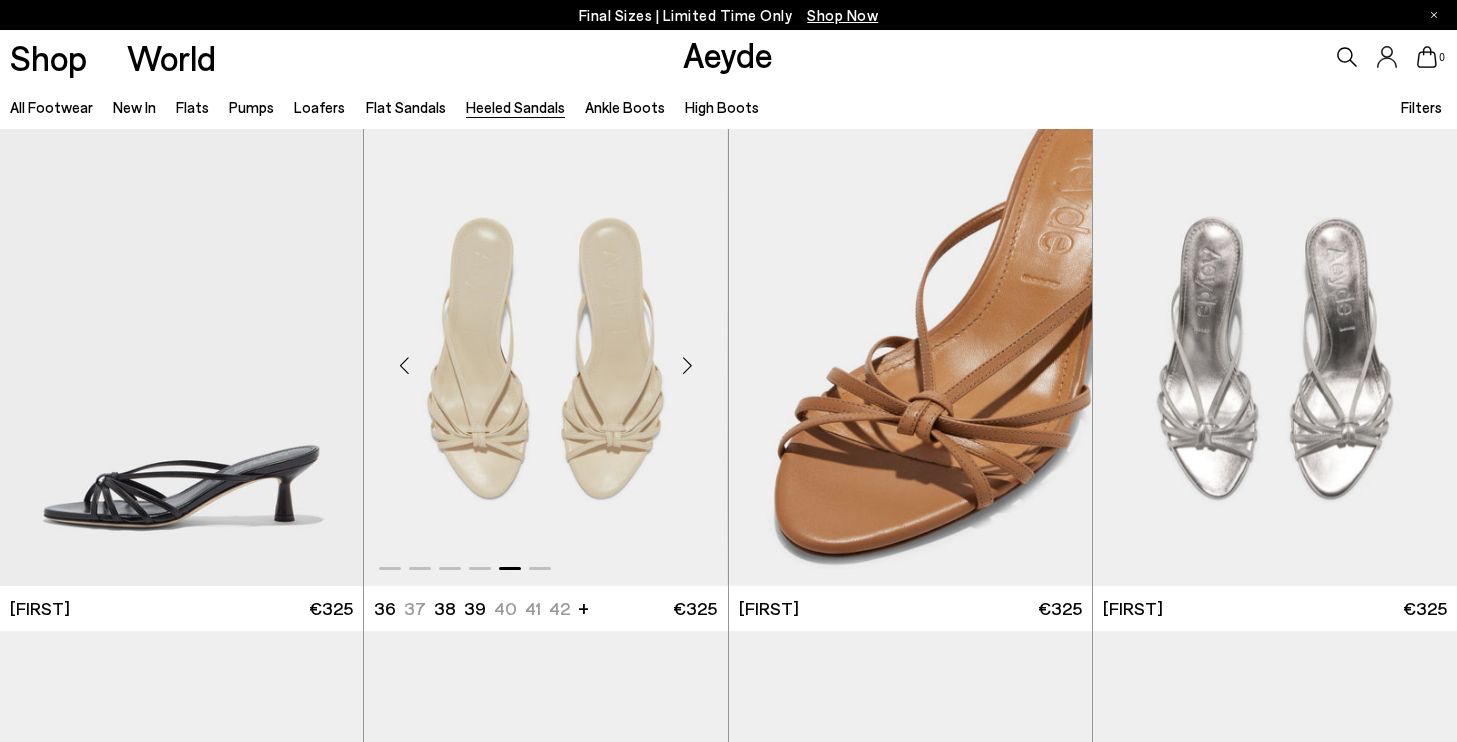 click at bounding box center [688, 366] 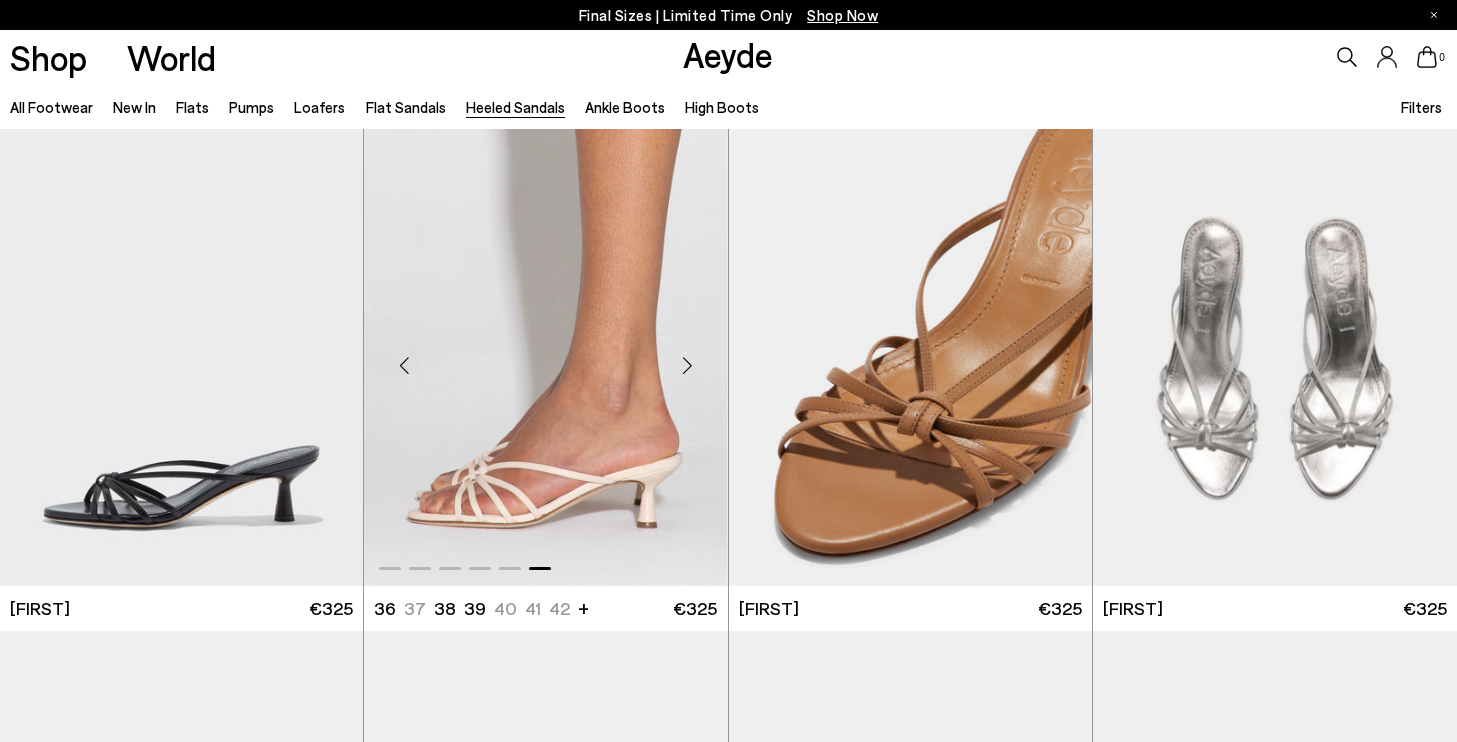 click at bounding box center [688, 366] 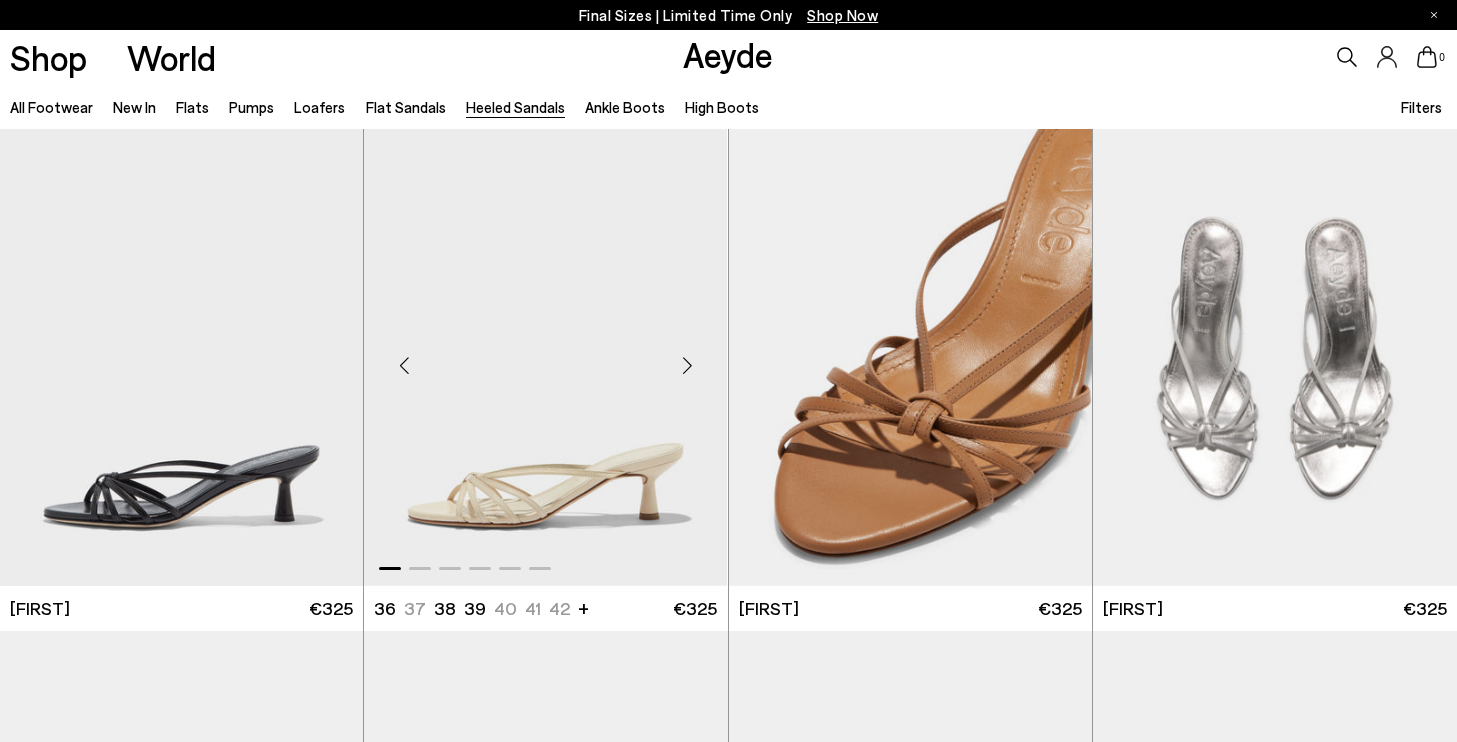 click at bounding box center (688, 366) 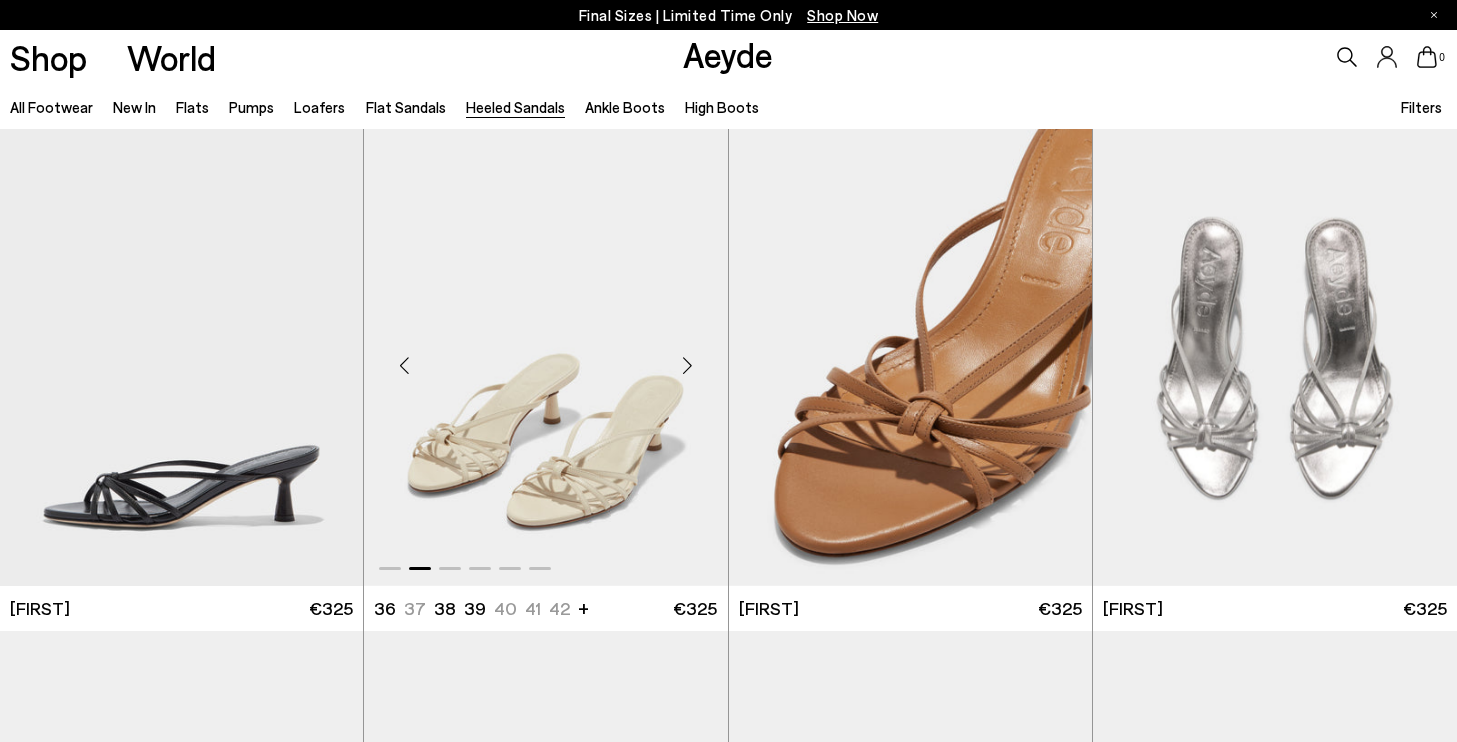 click at bounding box center [688, 366] 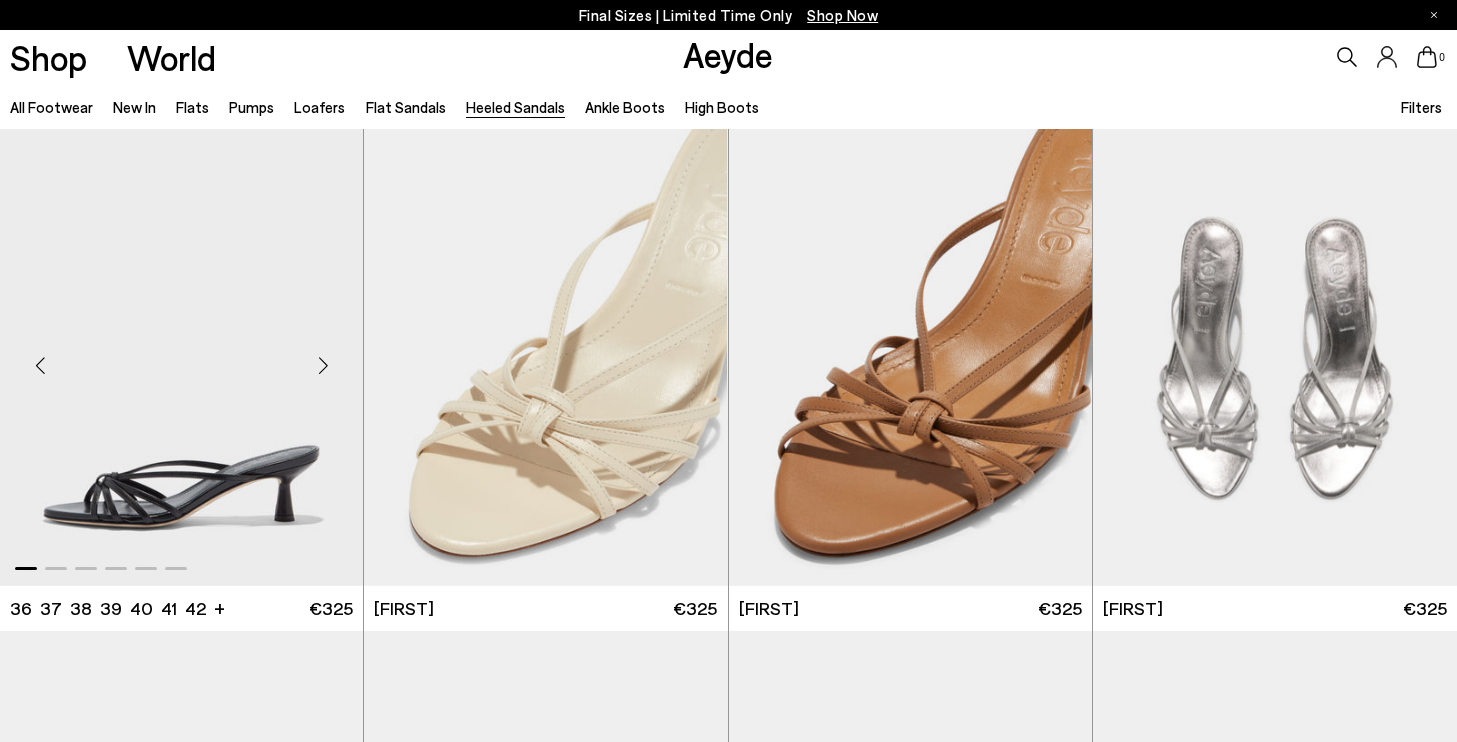 click at bounding box center [323, 366] 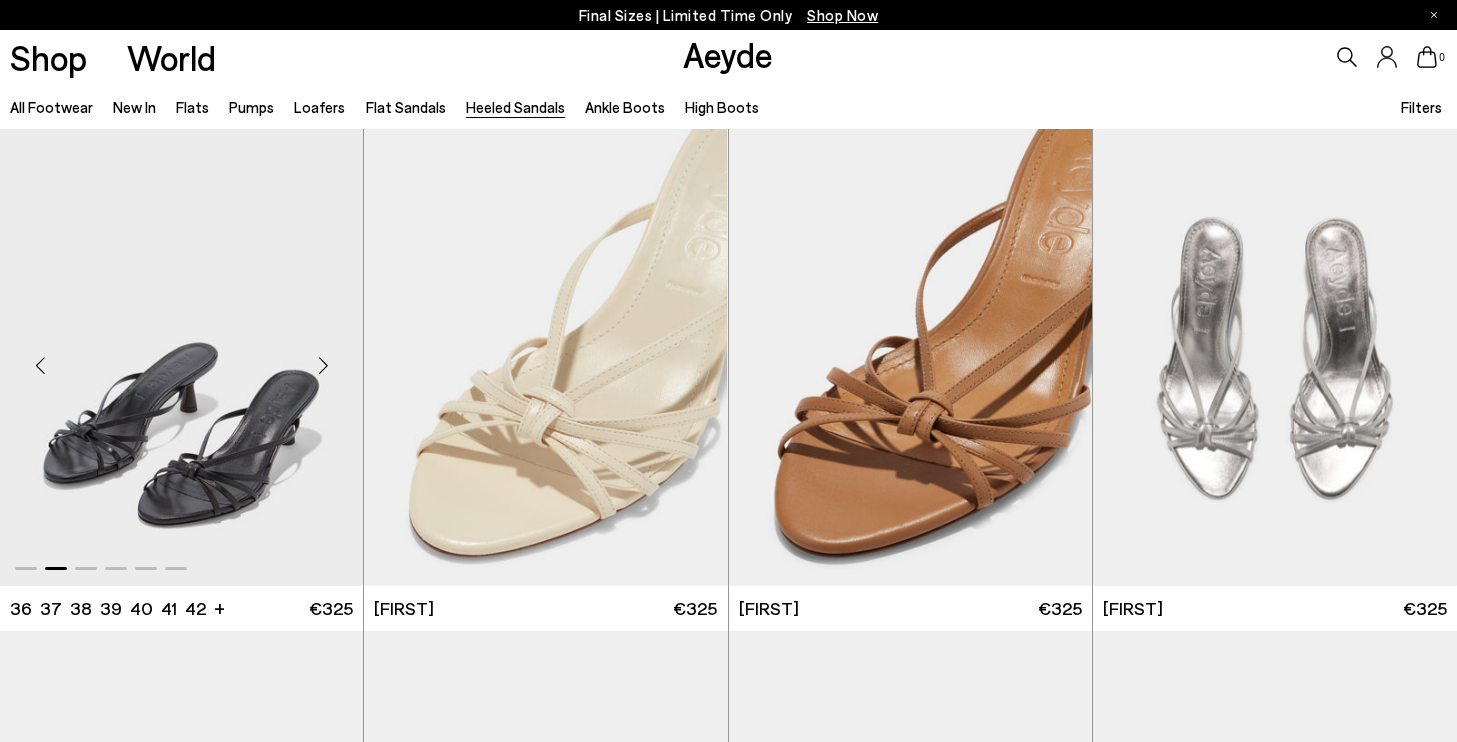 click at bounding box center [323, 366] 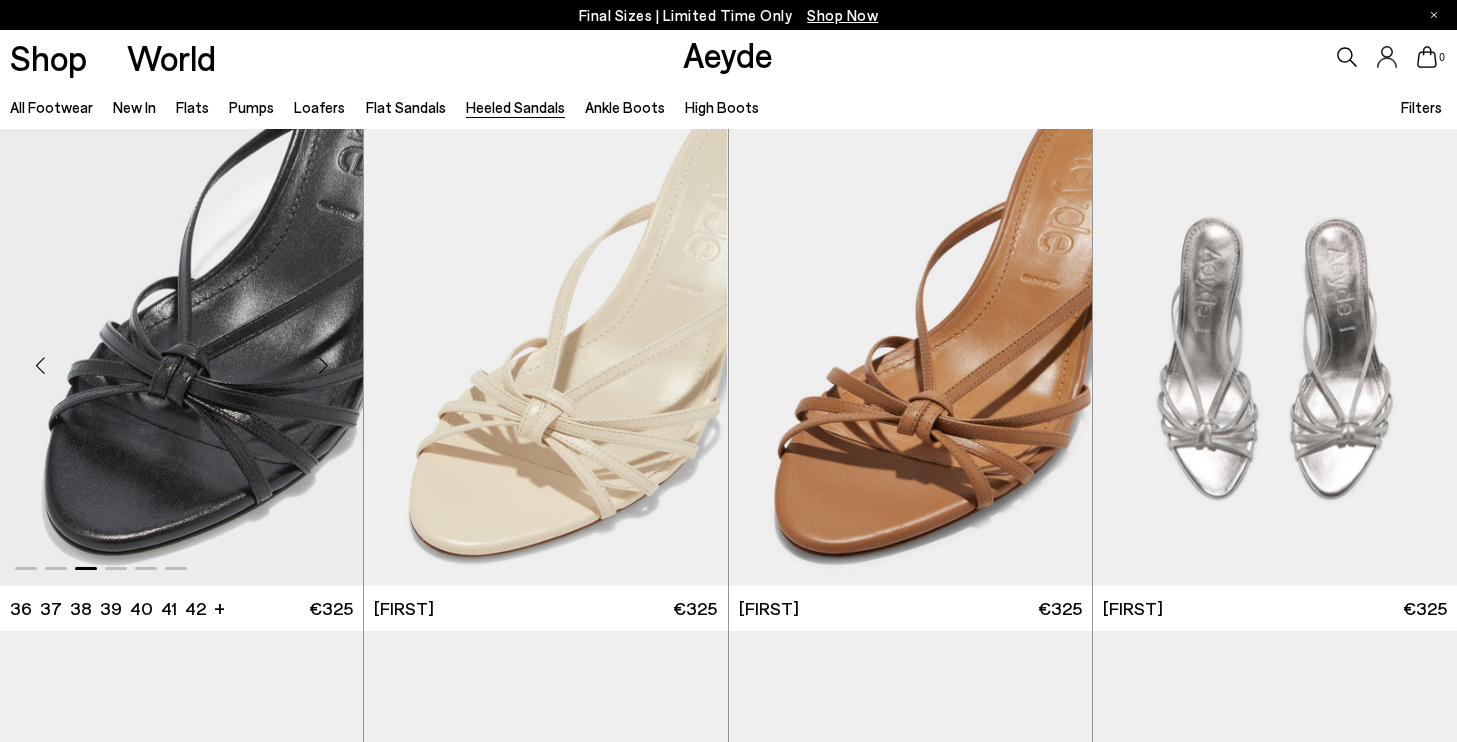 click at bounding box center [323, 366] 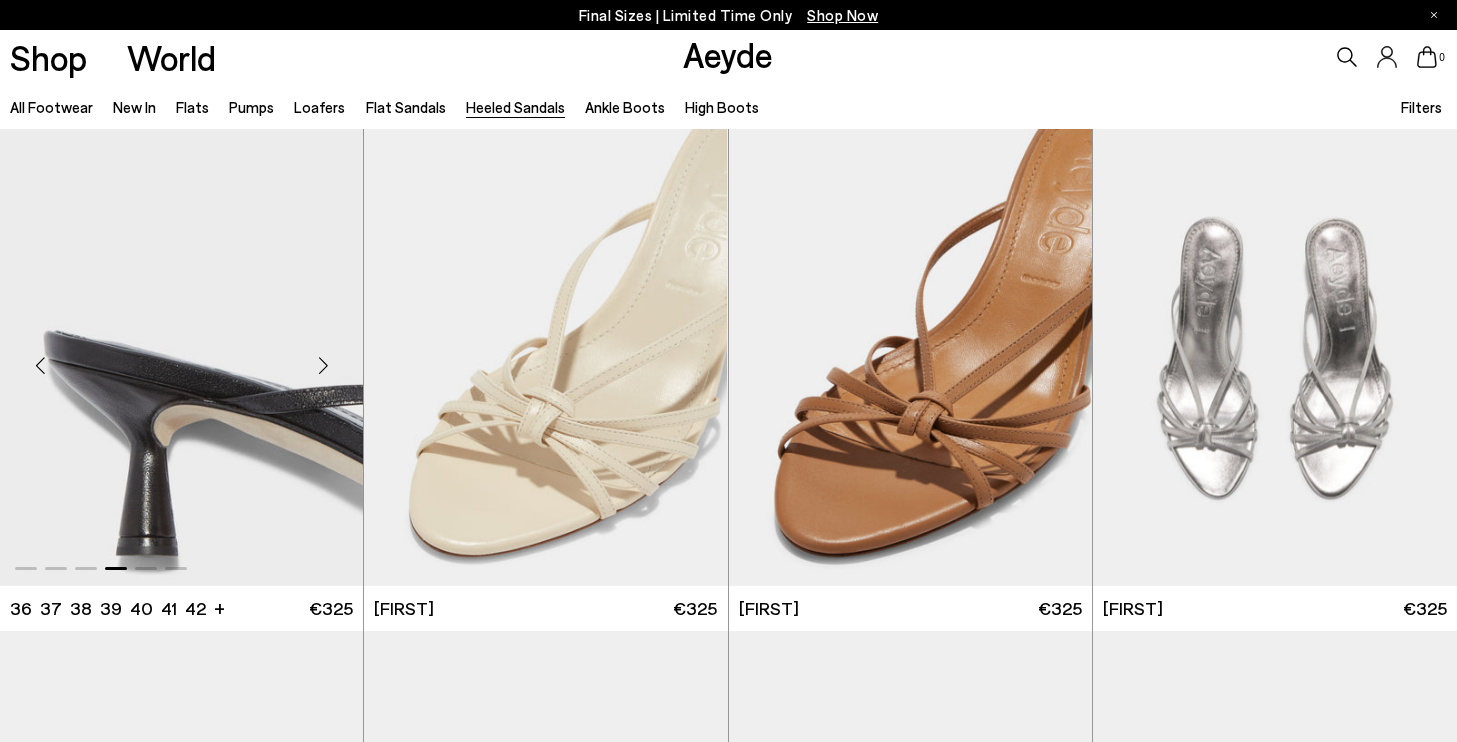 click at bounding box center (323, 366) 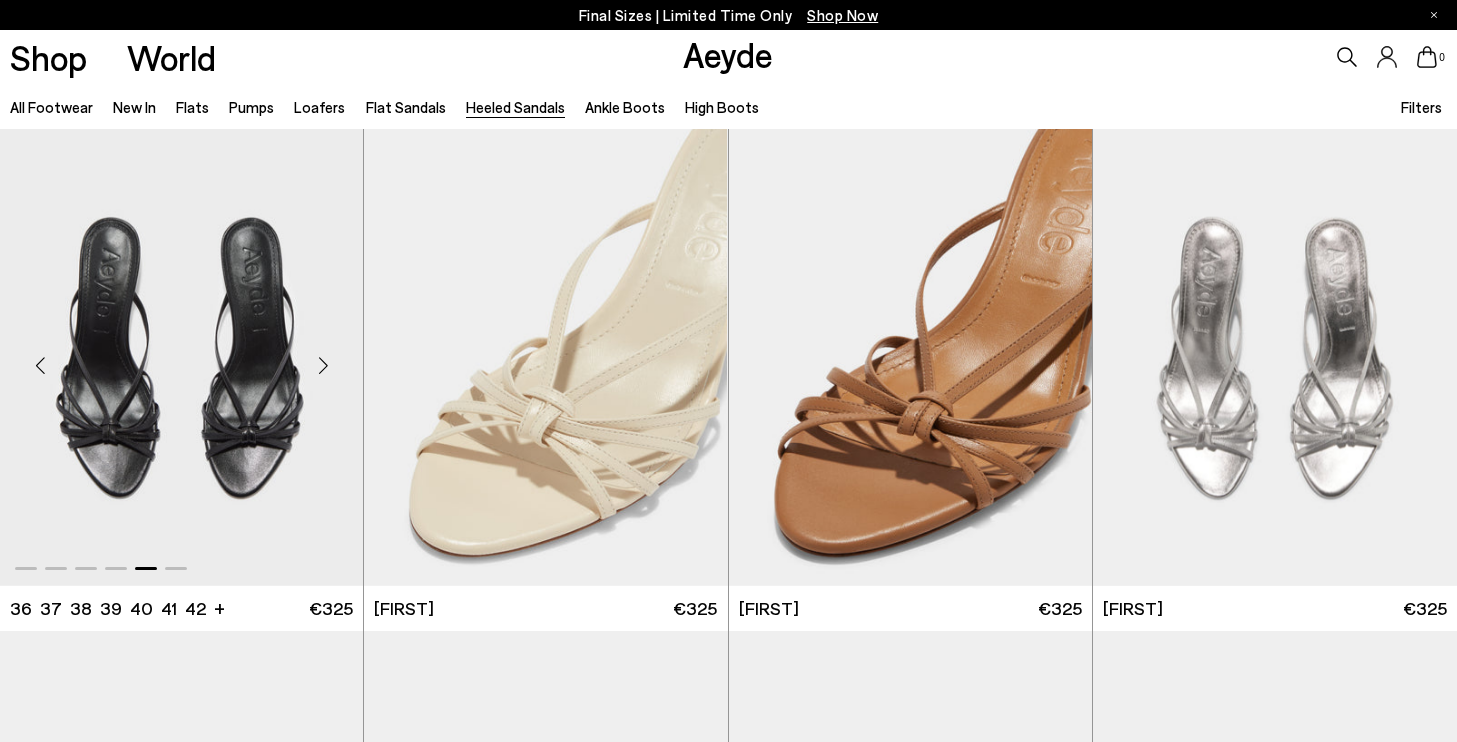 click at bounding box center (323, 366) 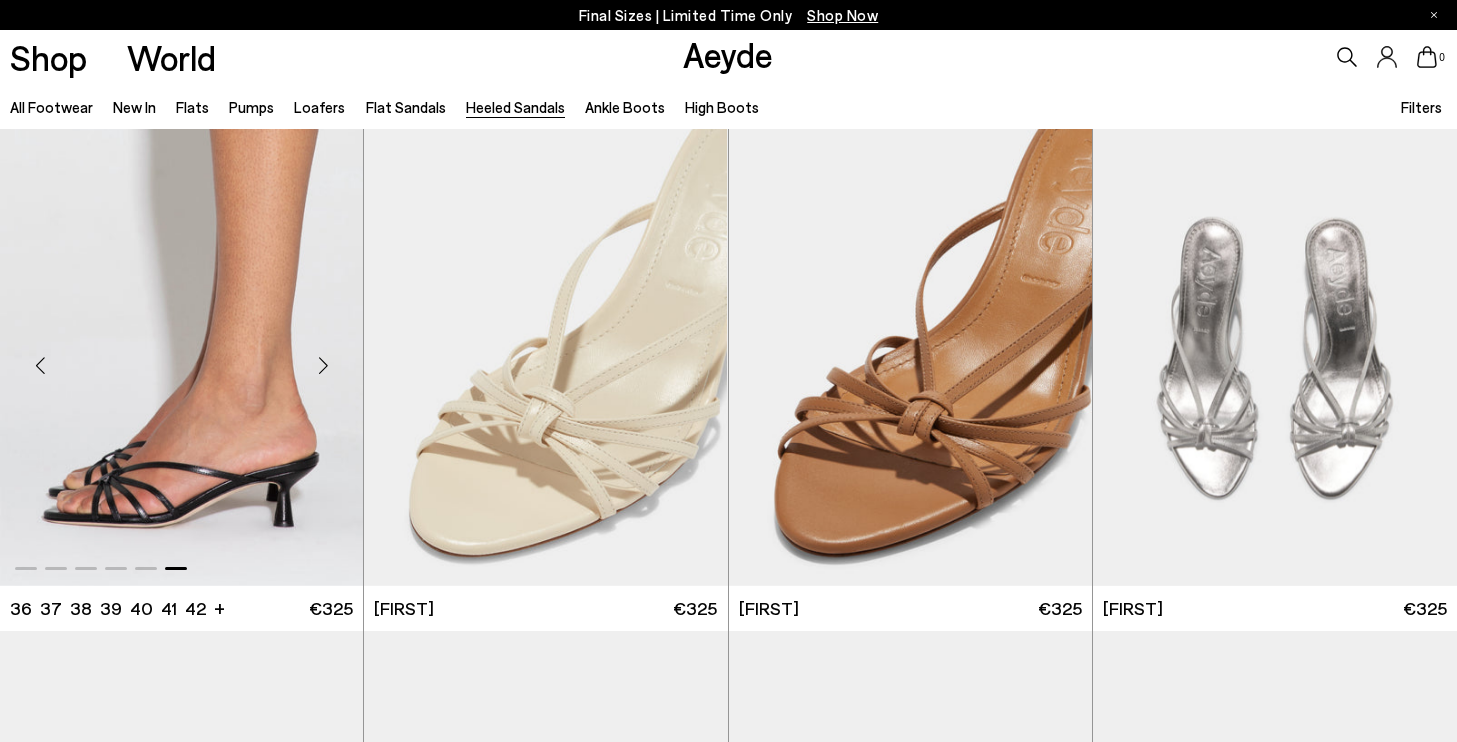 click at bounding box center (323, 366) 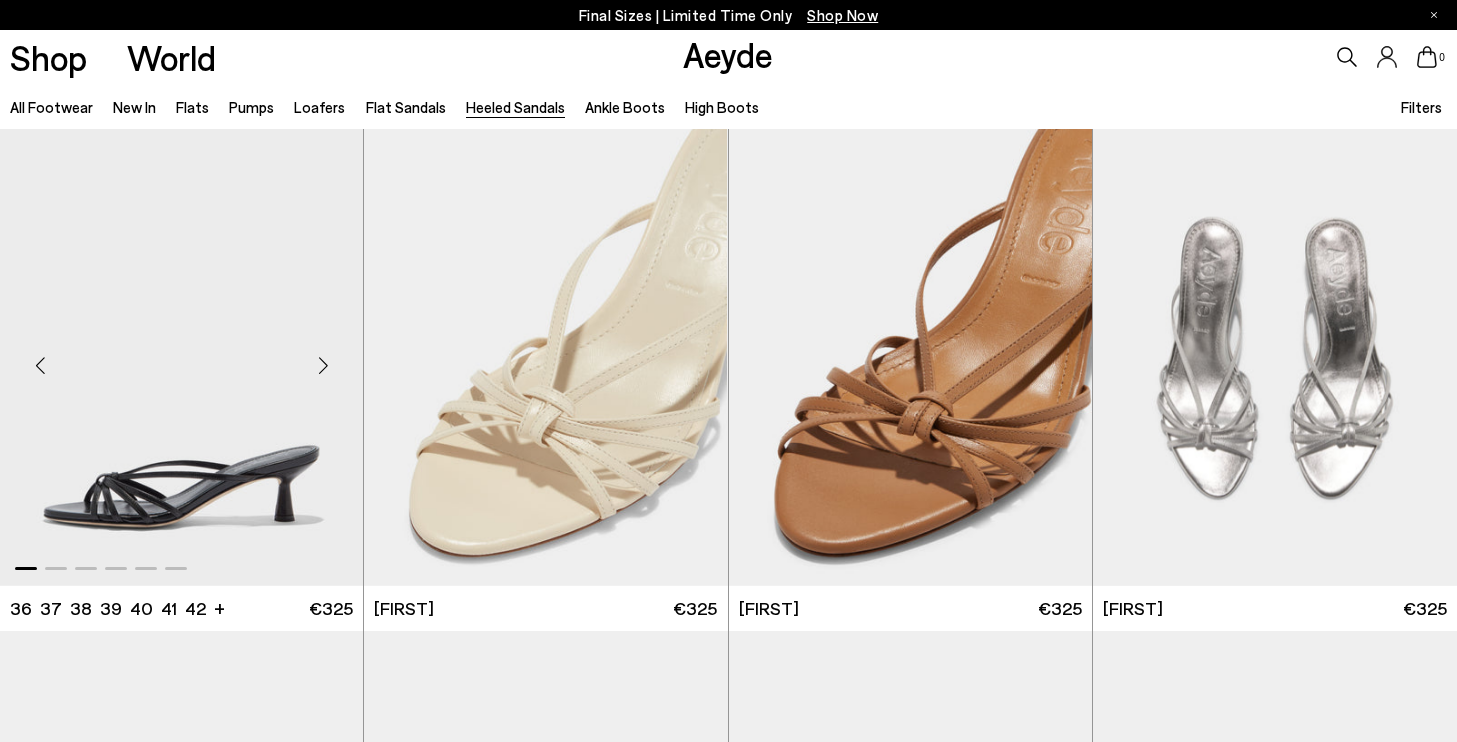 click at bounding box center (323, 366) 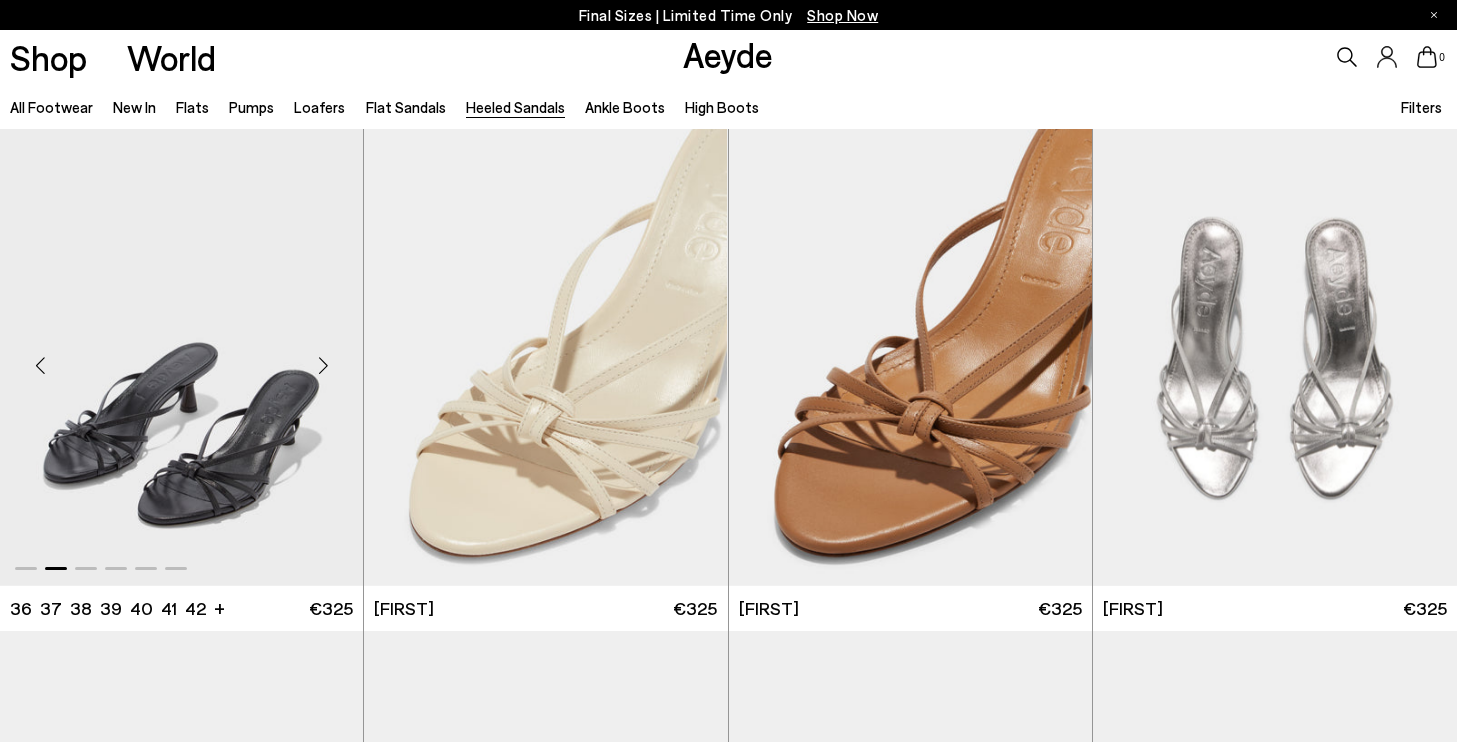 click at bounding box center [323, 366] 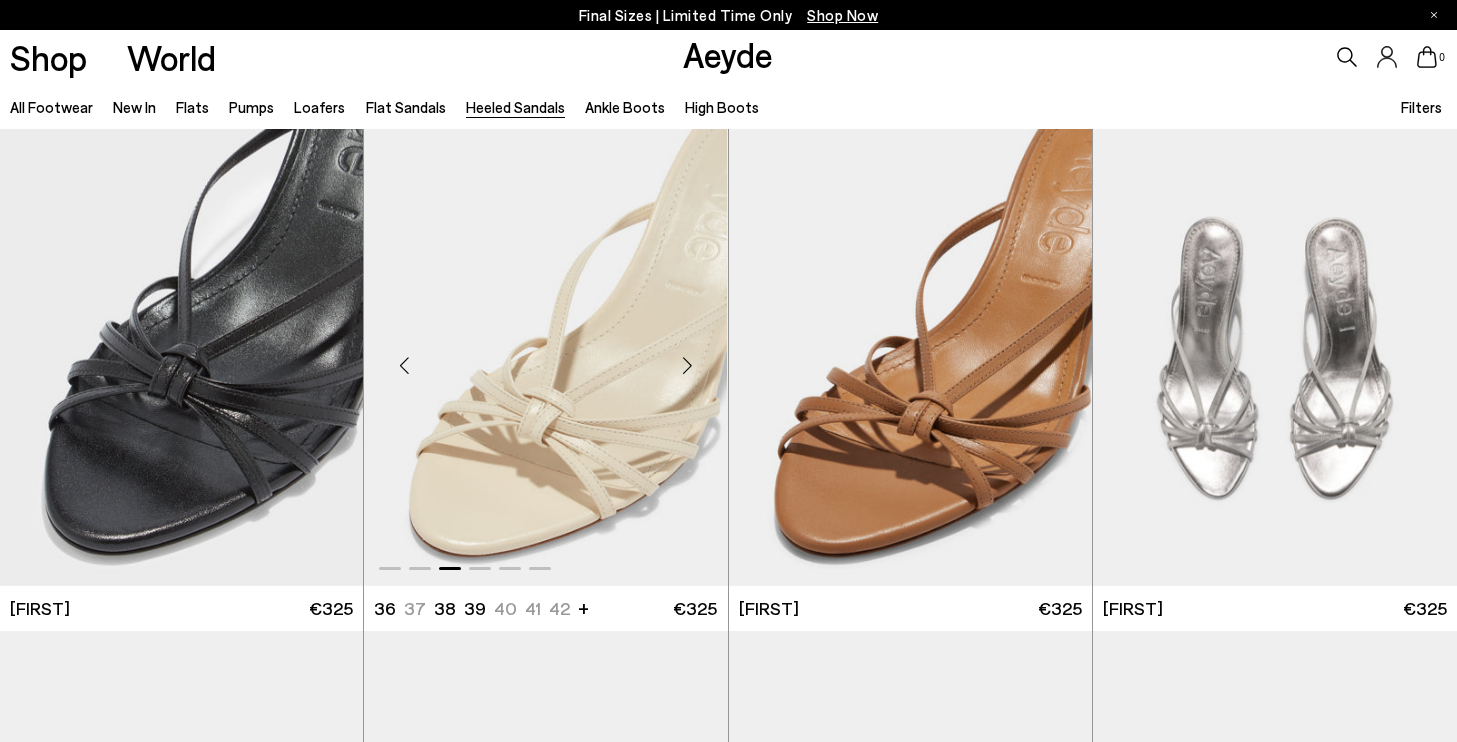 click at bounding box center (688, 366) 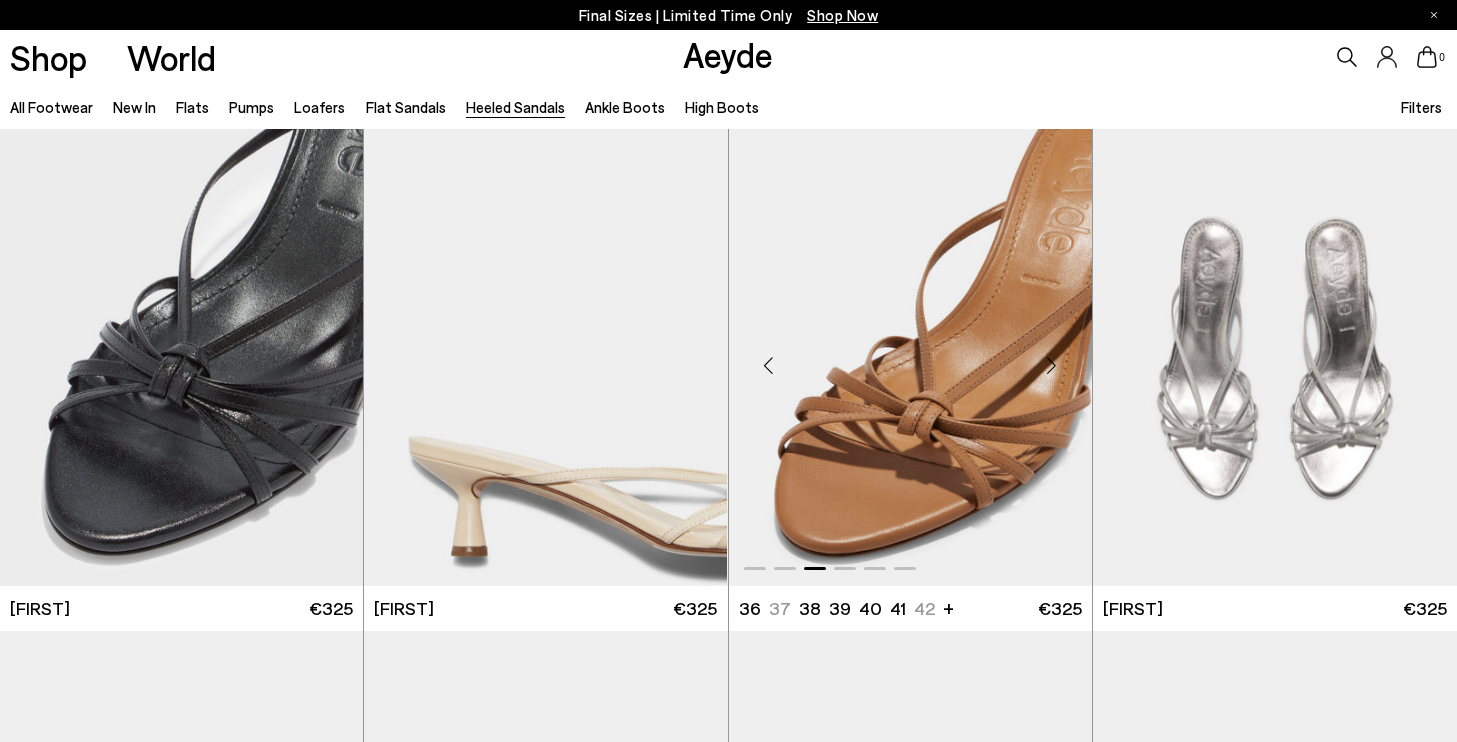 click at bounding box center [1052, 366] 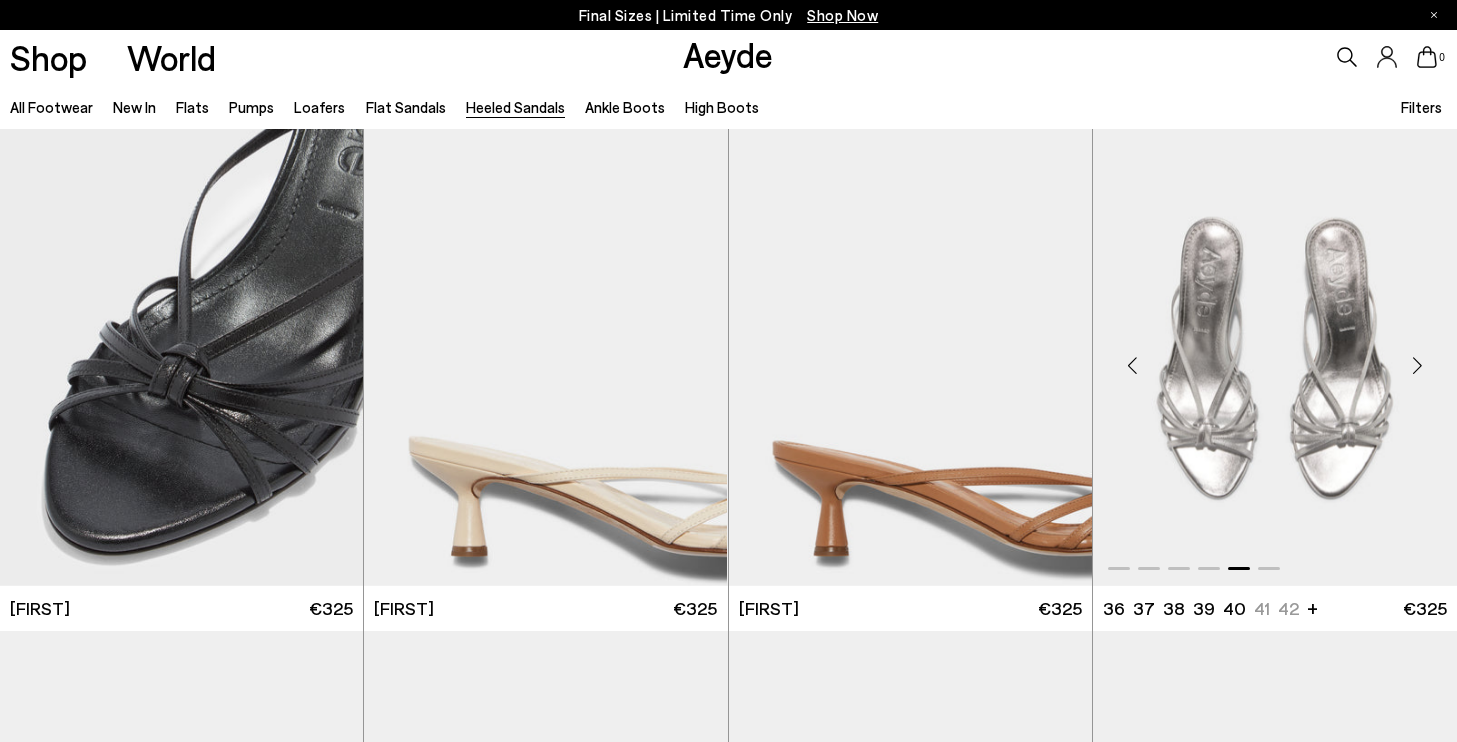 click at bounding box center (1417, 366) 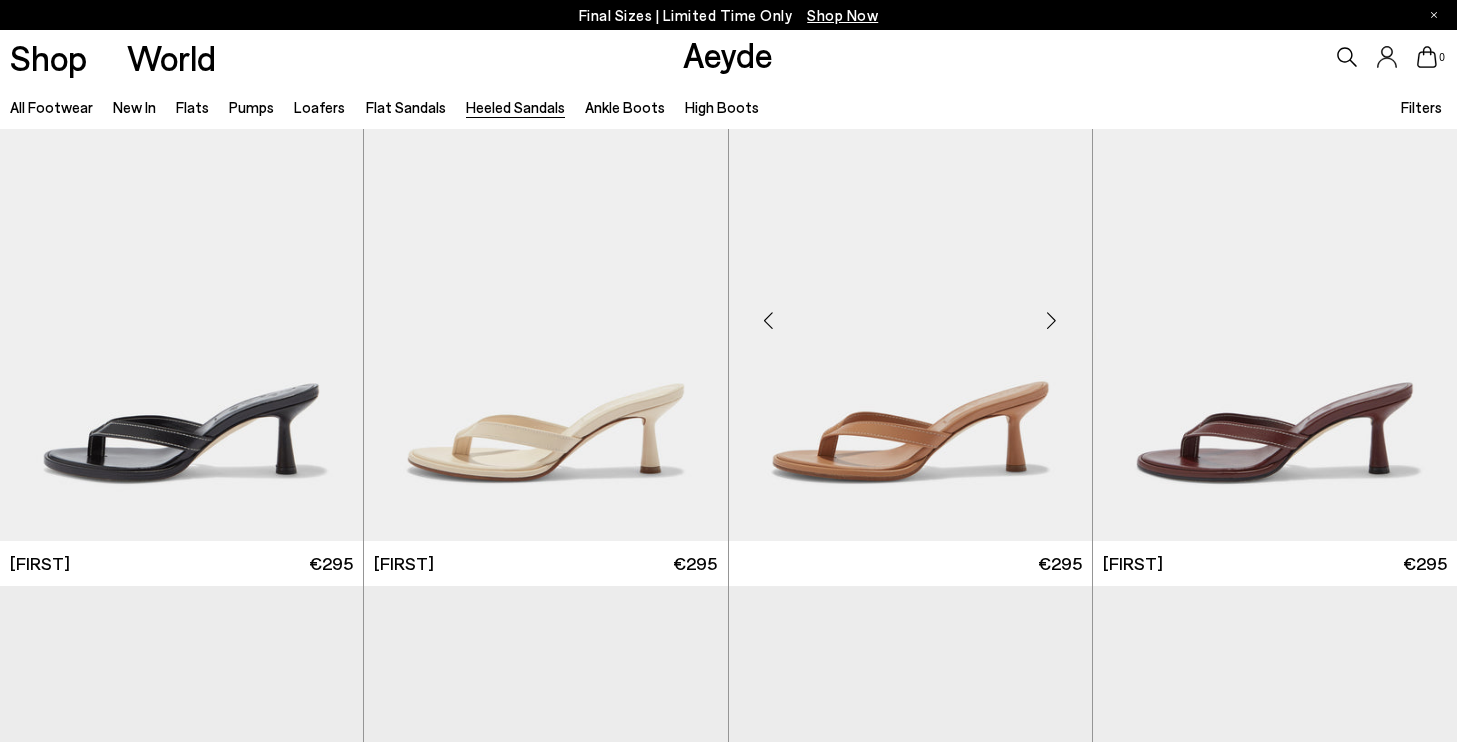 scroll, scrollTop: 532, scrollLeft: 0, axis: vertical 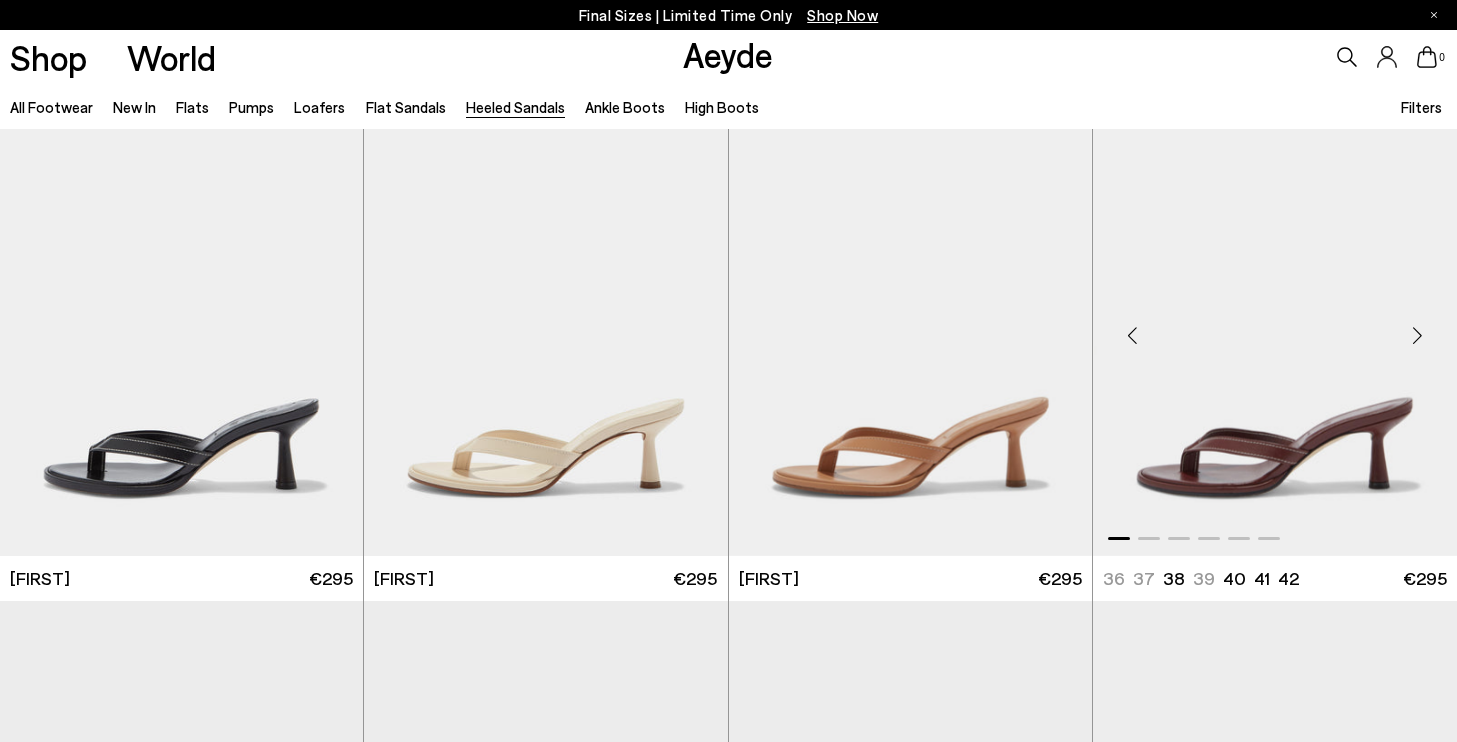 click at bounding box center (1417, 335) 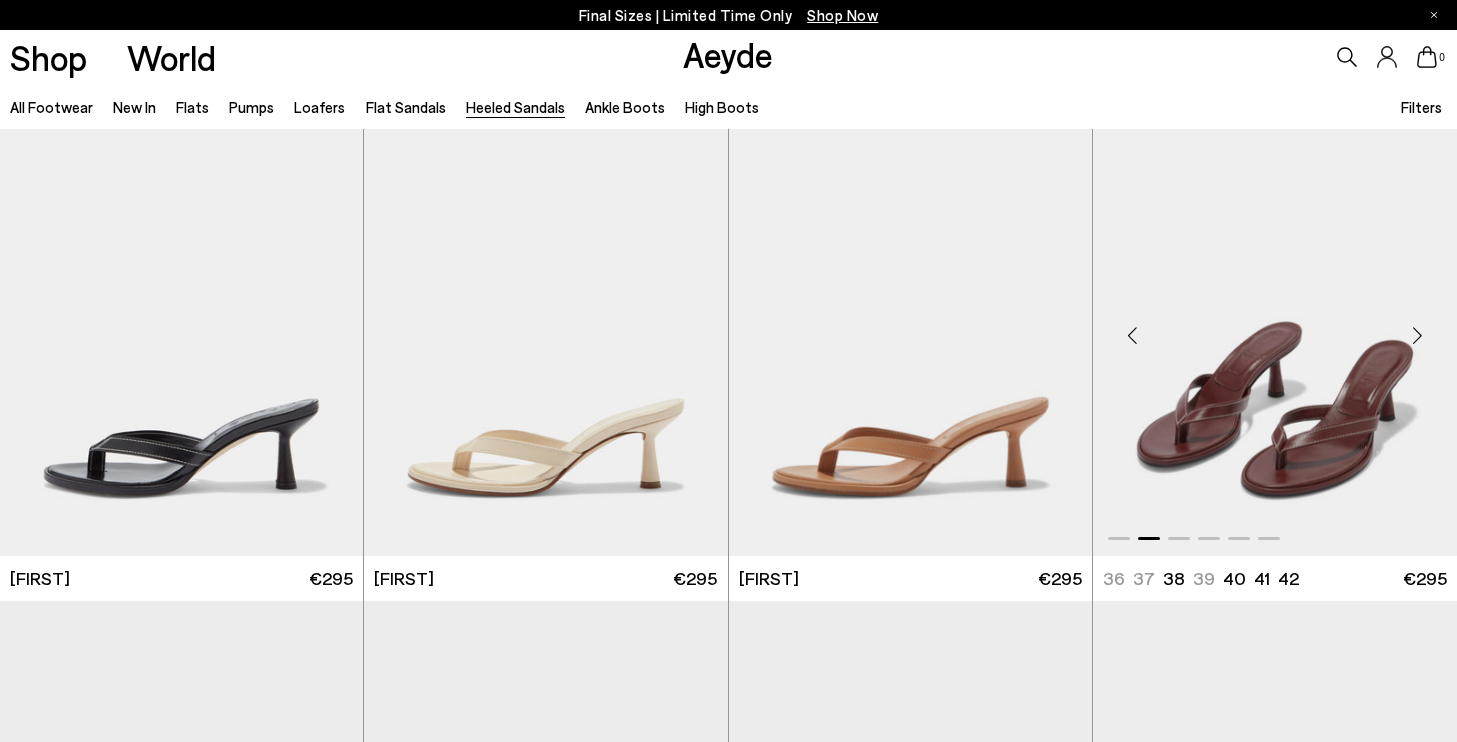 click at bounding box center (1417, 335) 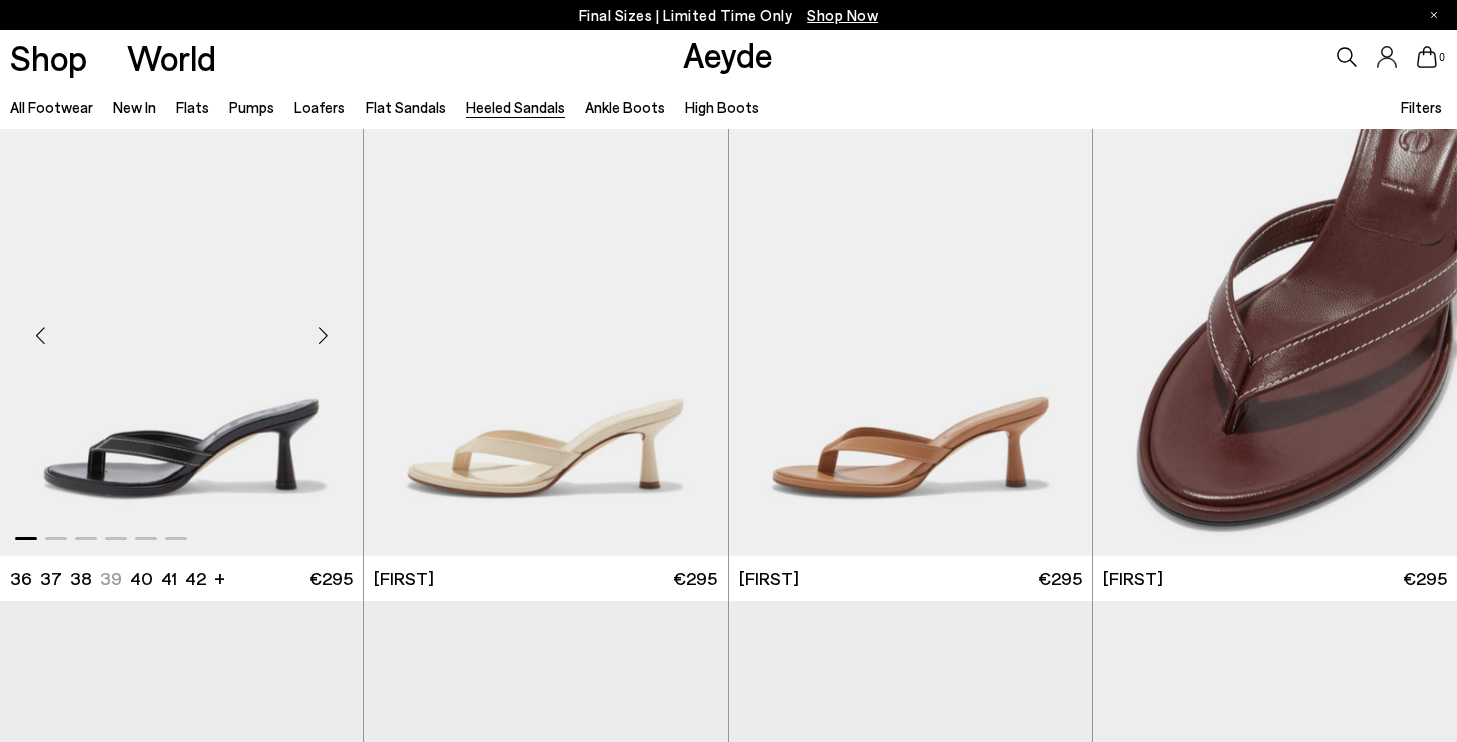 click at bounding box center [323, 335] 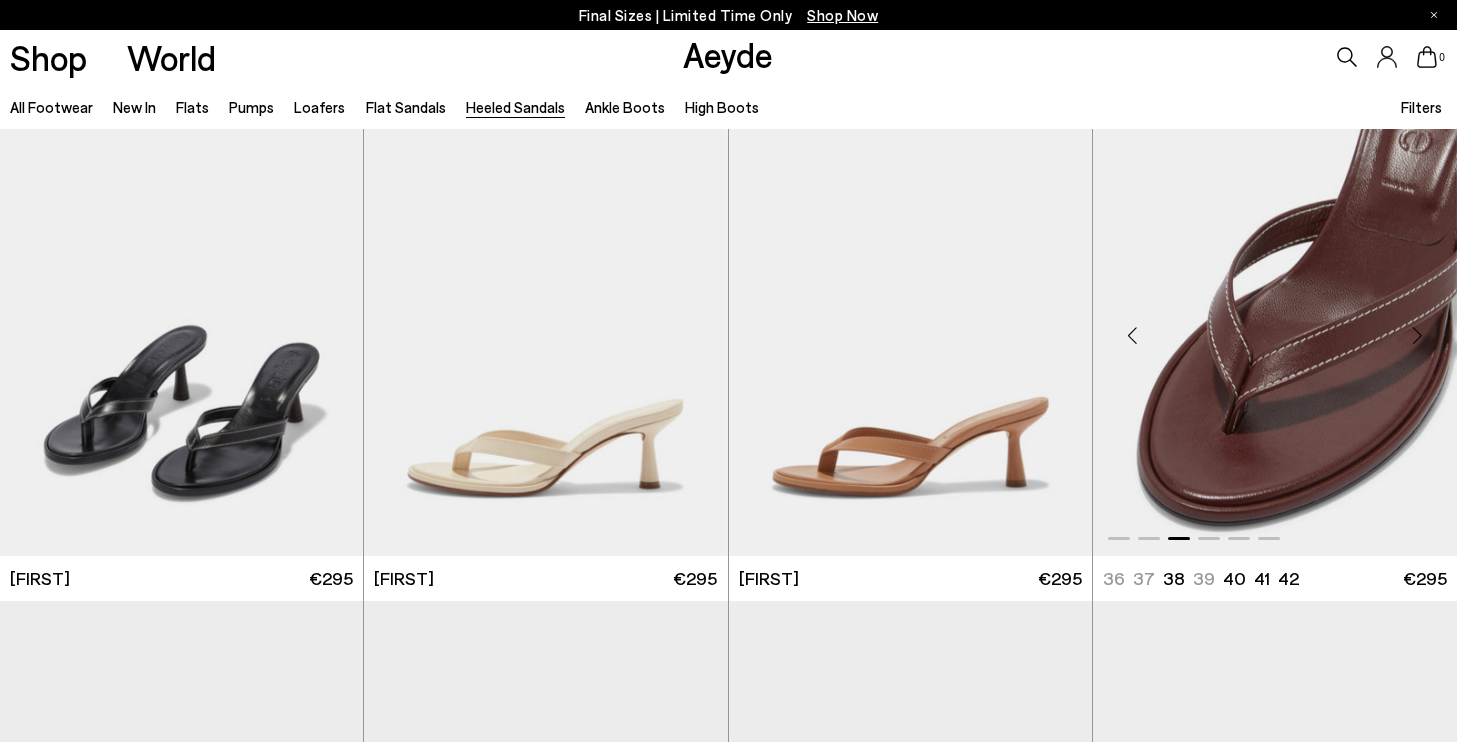 click at bounding box center [1417, 335] 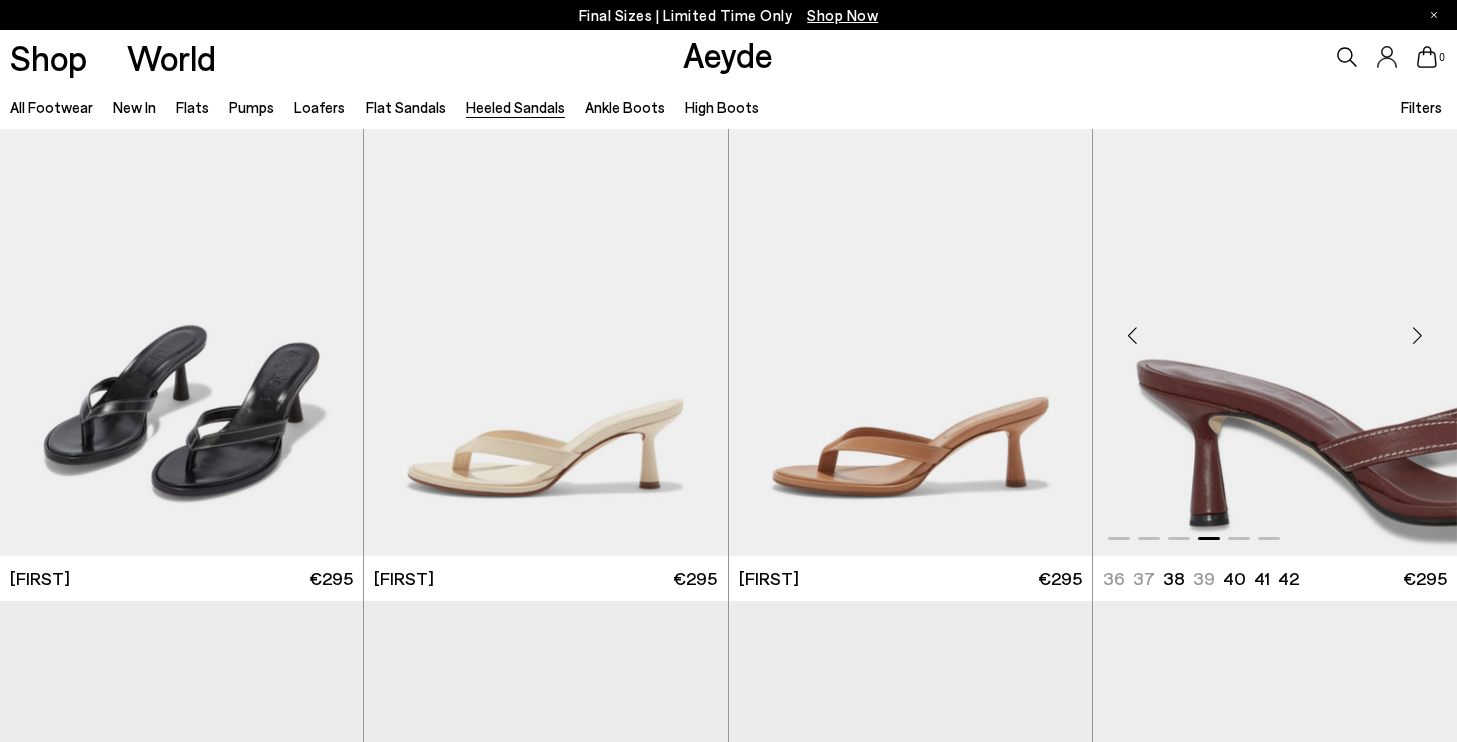 click at bounding box center (1417, 335) 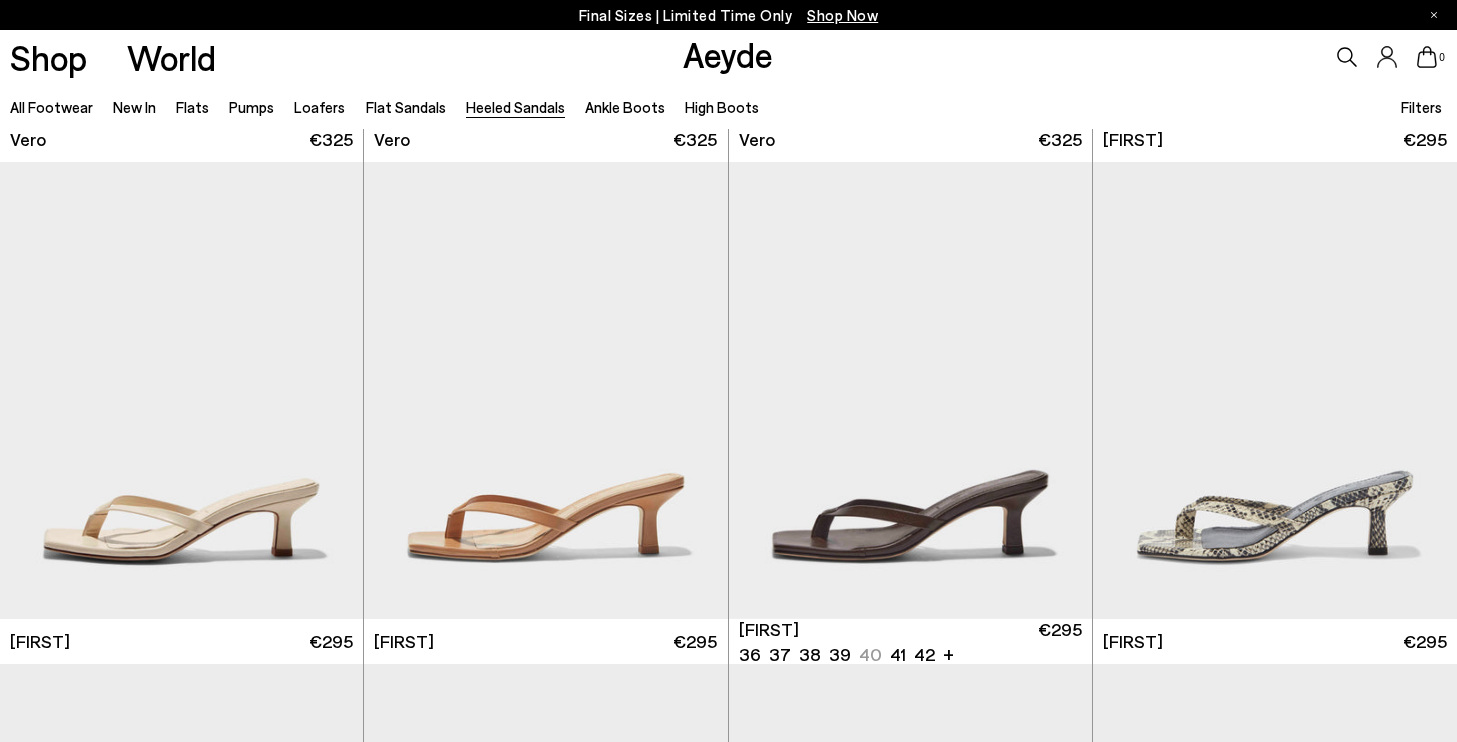scroll, scrollTop: 1531, scrollLeft: 0, axis: vertical 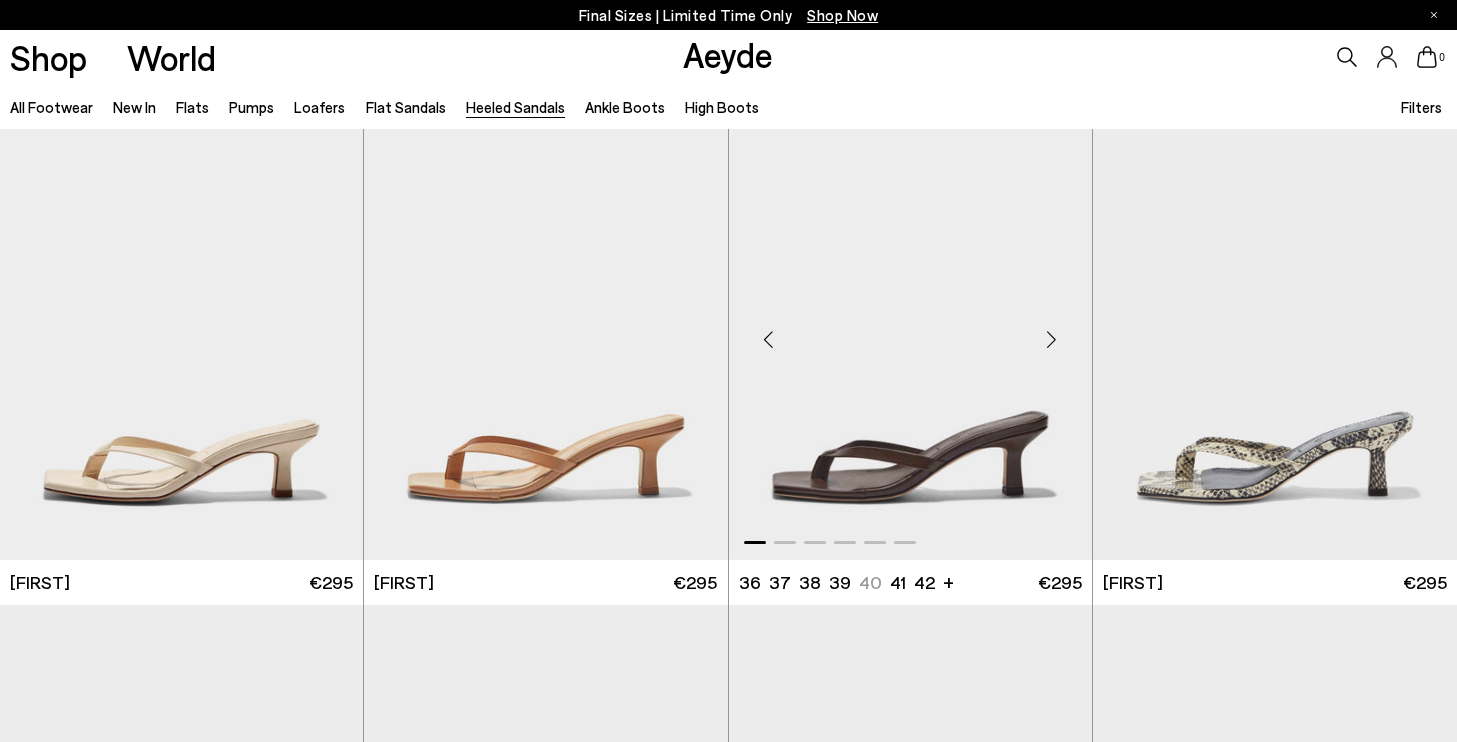 click at bounding box center [1052, 340] 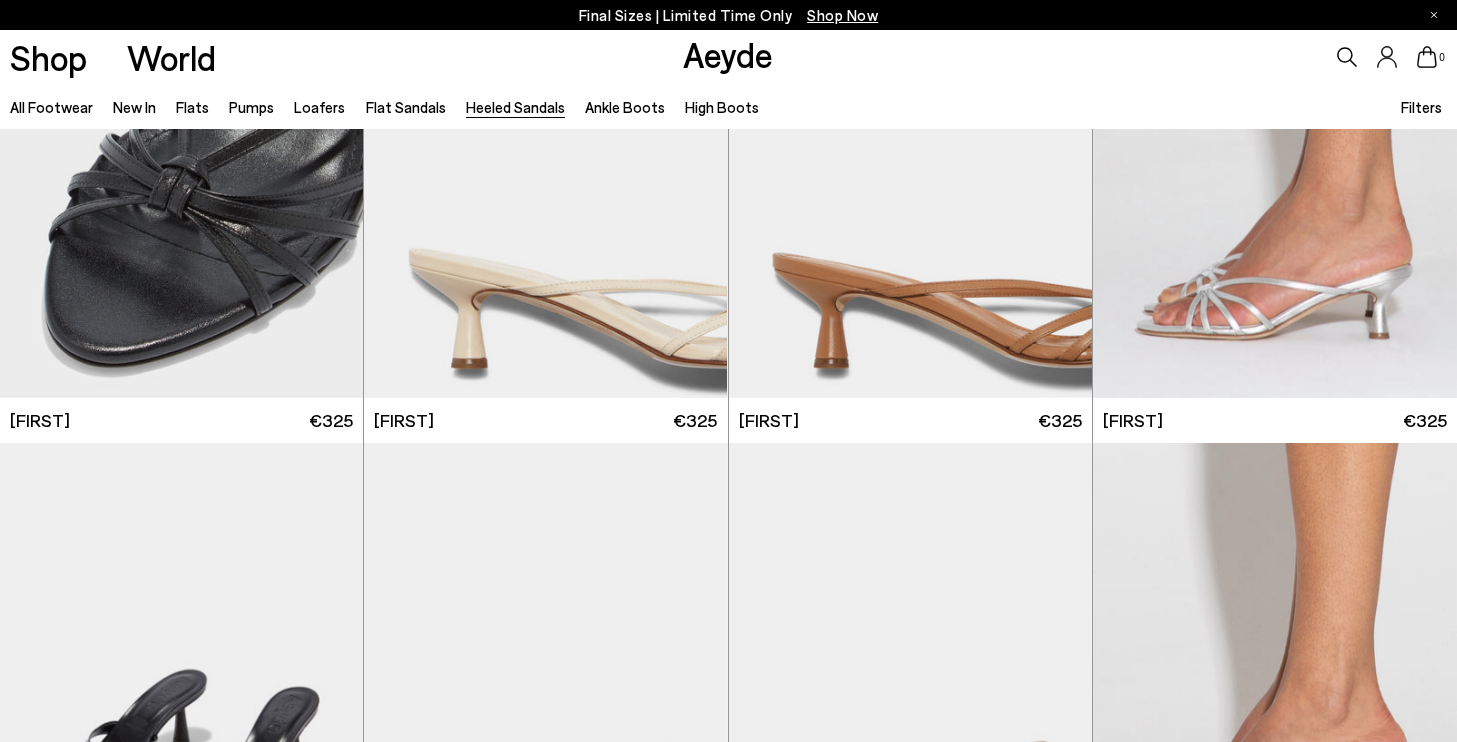 scroll, scrollTop: 0, scrollLeft: 0, axis: both 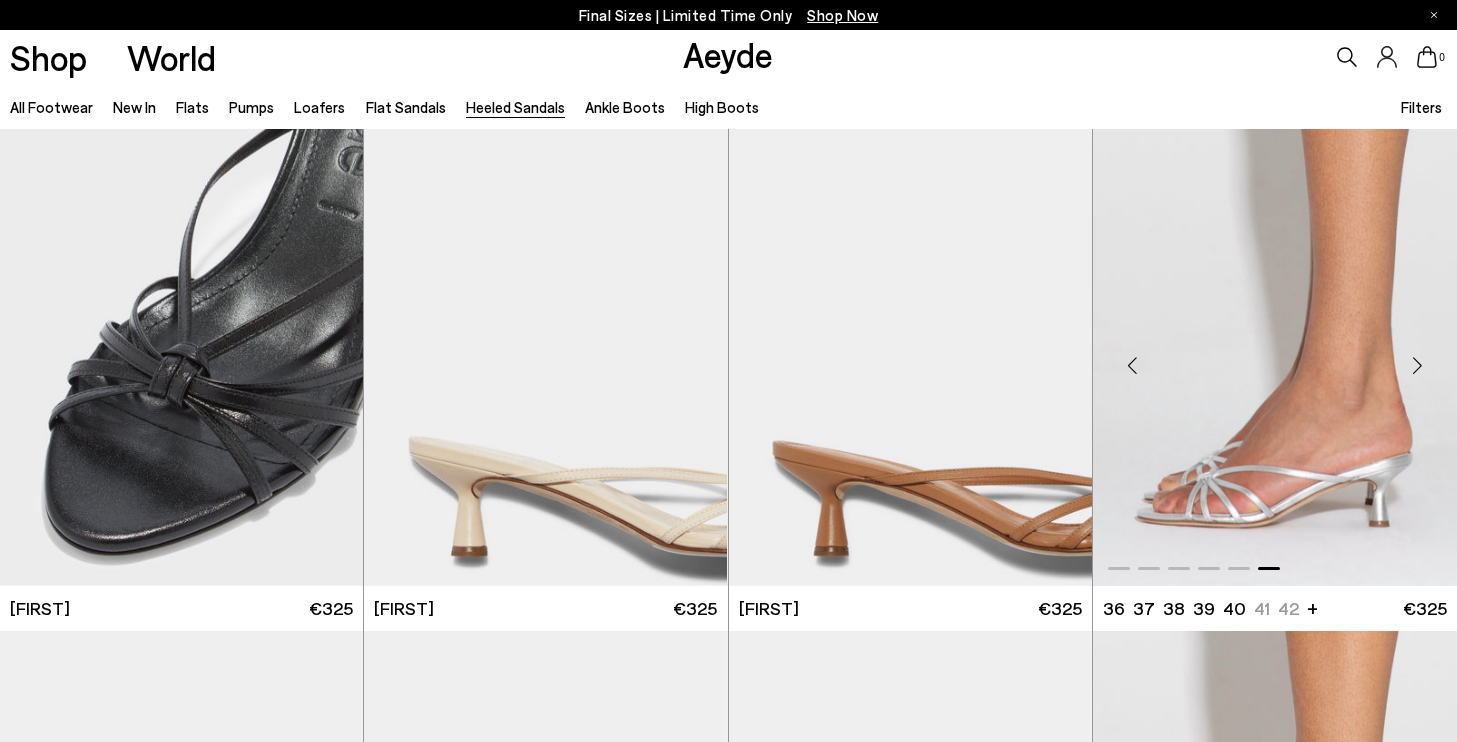 click at bounding box center [1417, 366] 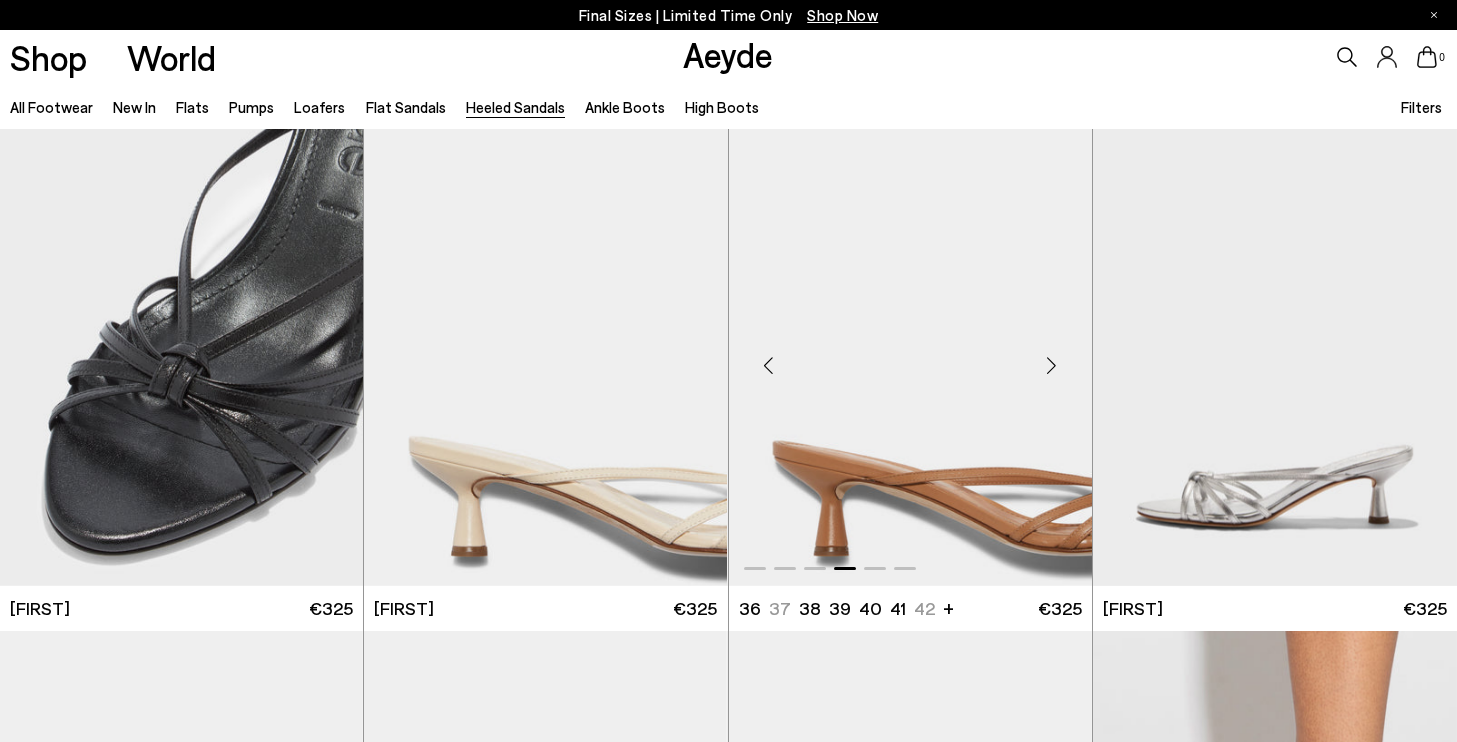 click at bounding box center (1052, 366) 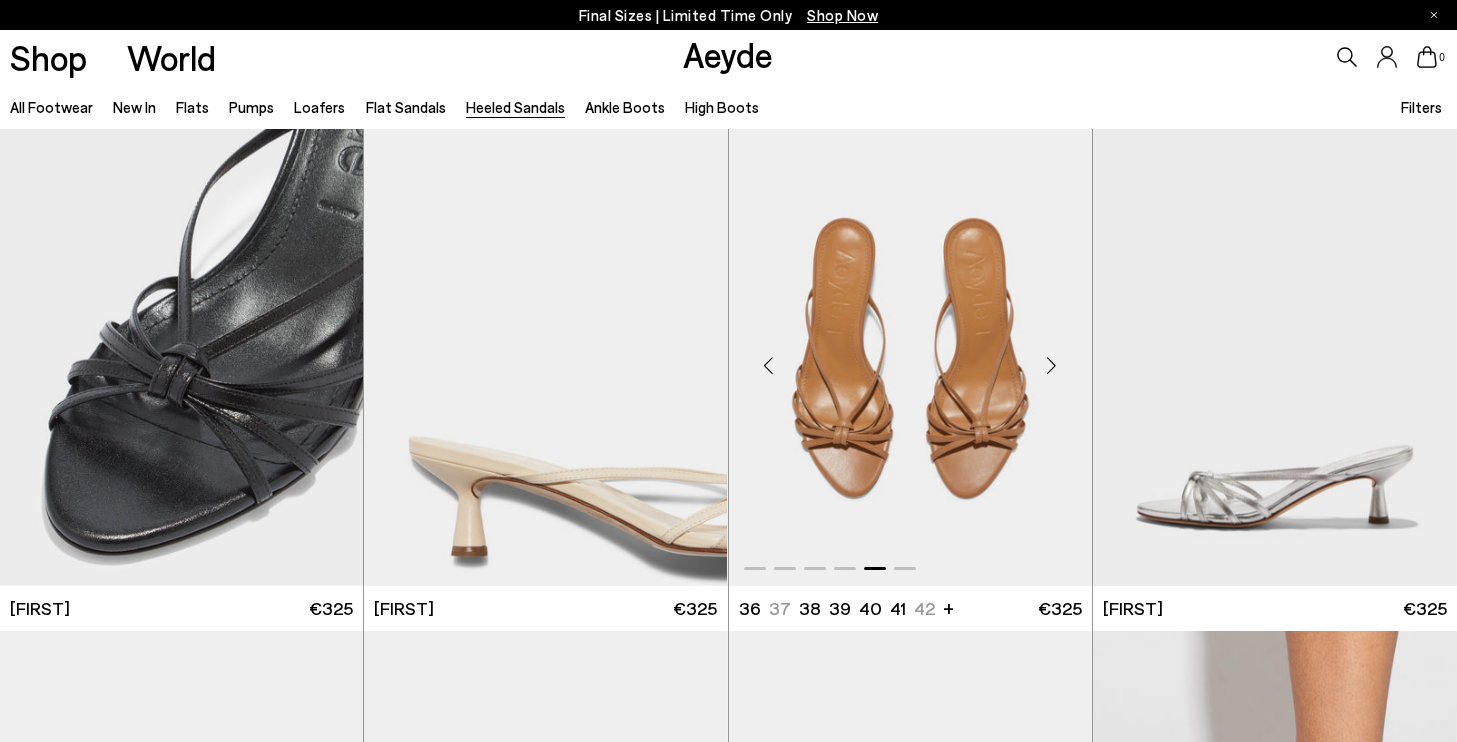 click at bounding box center [1052, 366] 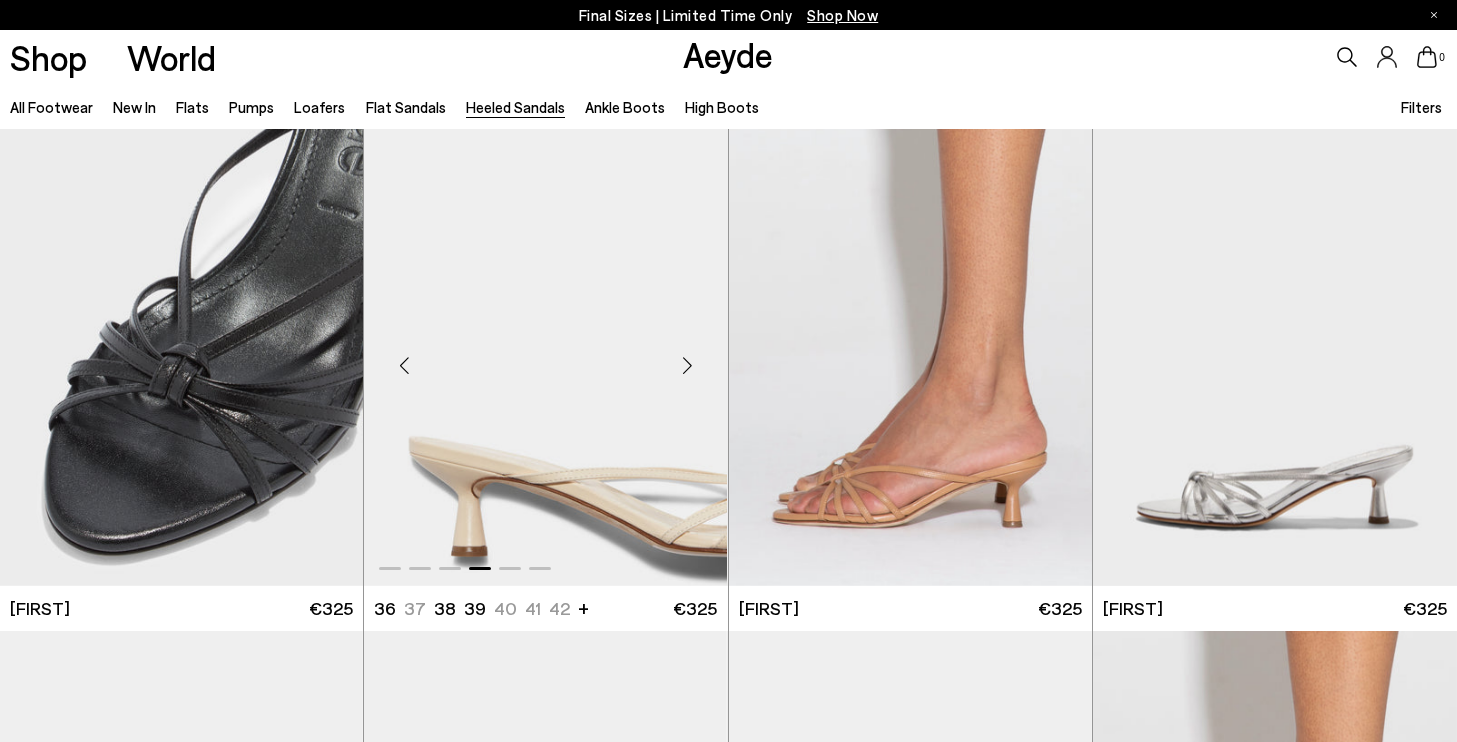 click at bounding box center [688, 366] 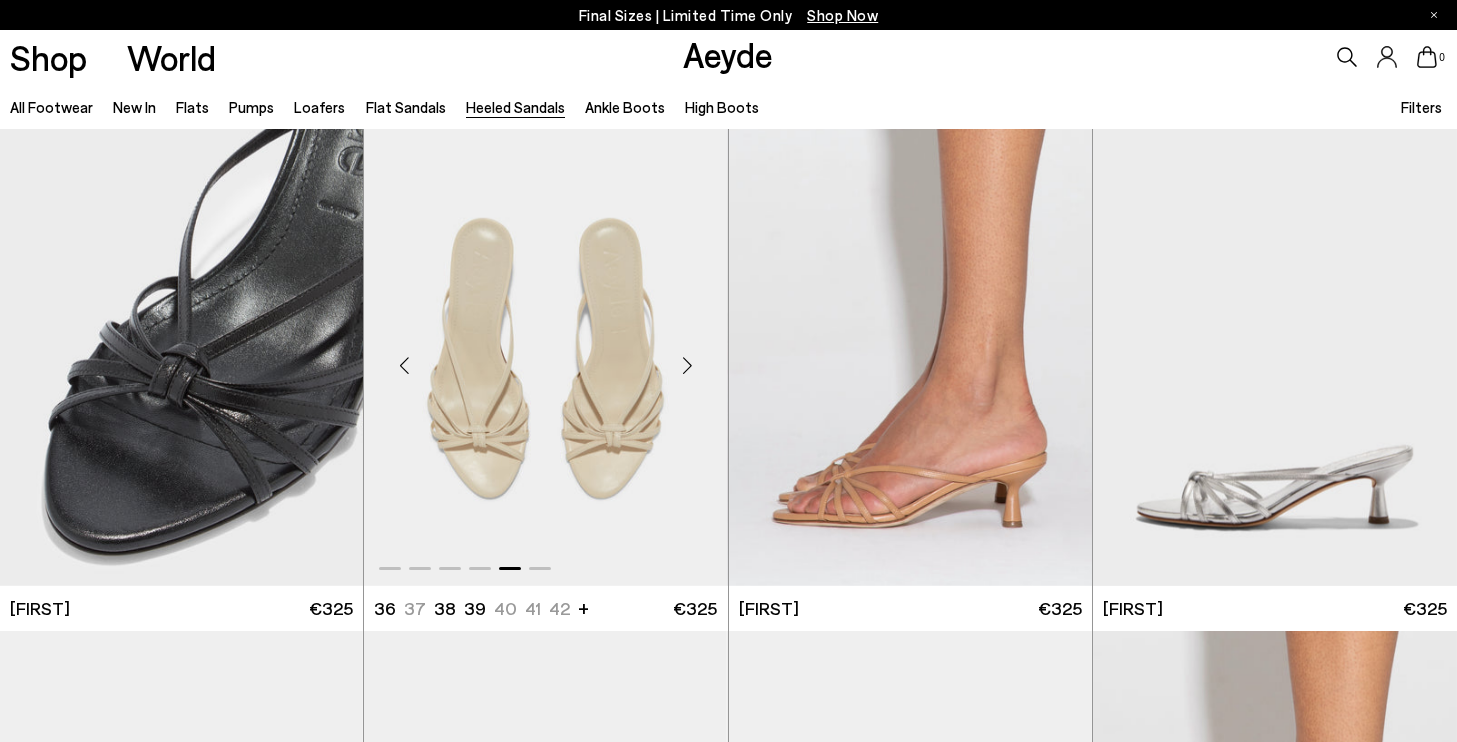 click at bounding box center (688, 366) 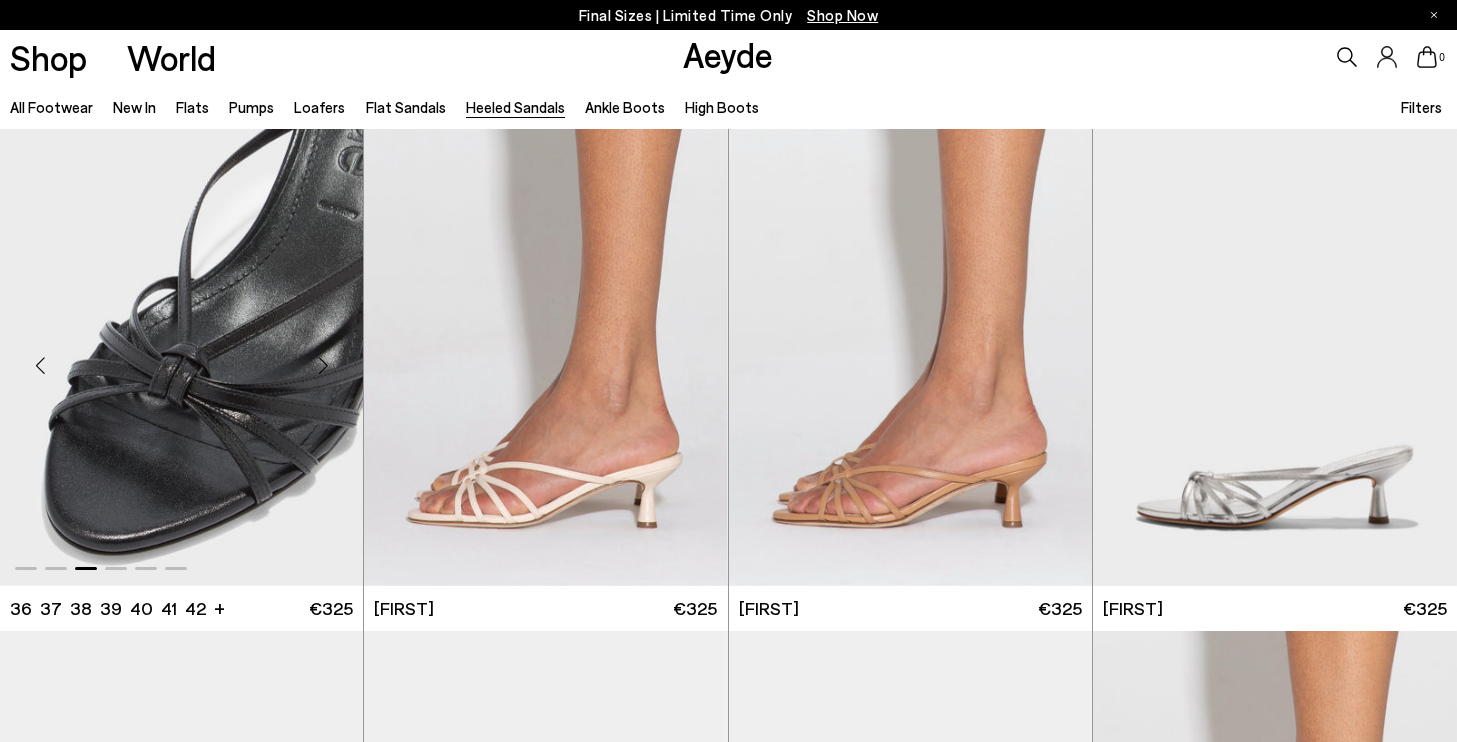 click at bounding box center (323, 366) 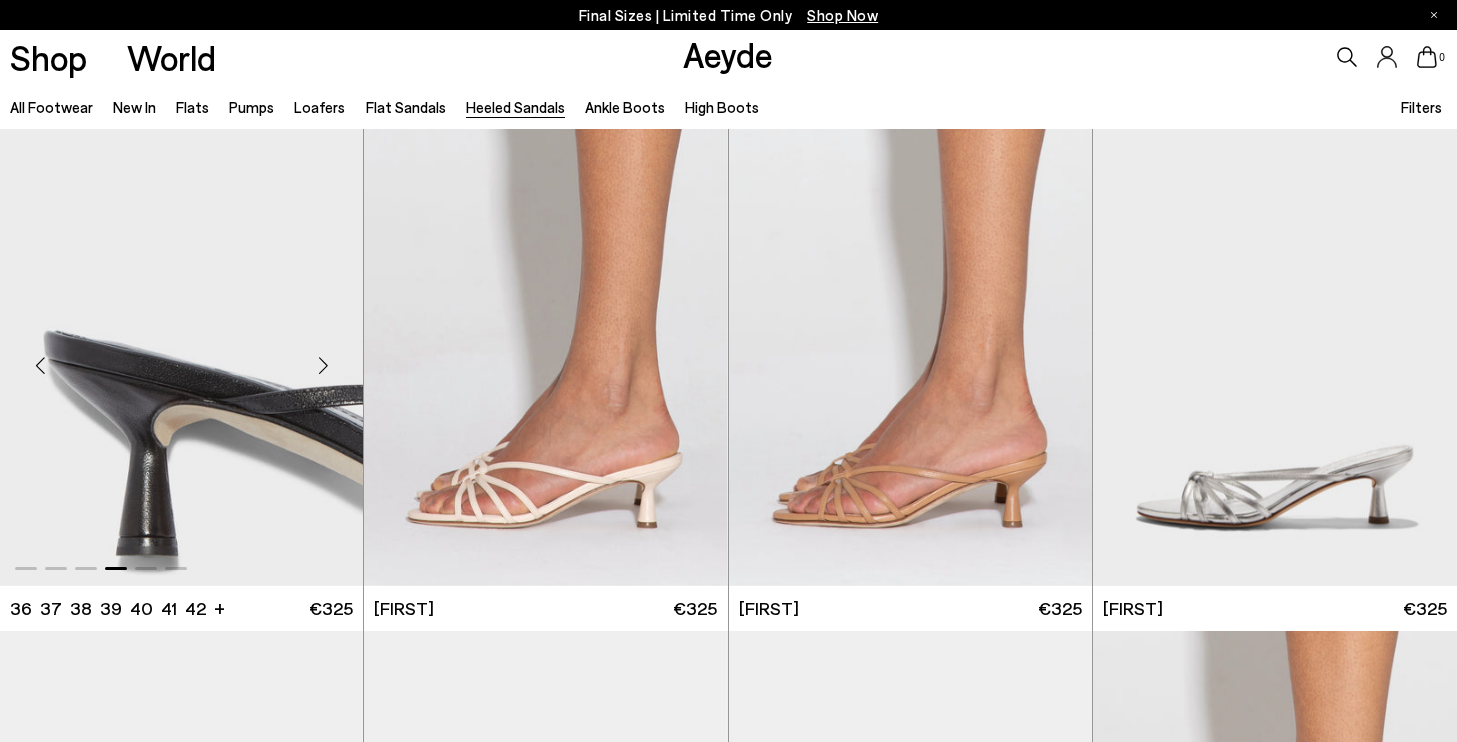 click at bounding box center [323, 366] 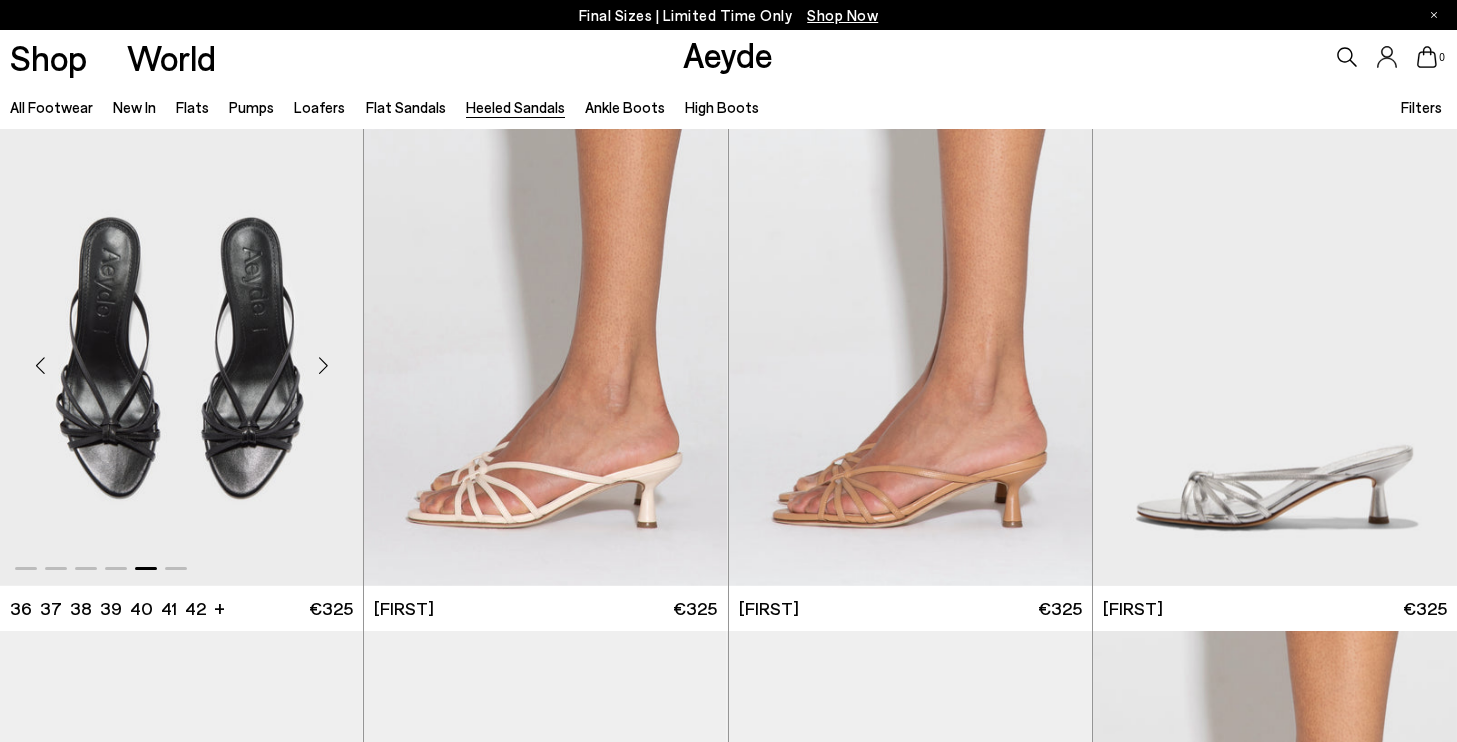 click at bounding box center (323, 366) 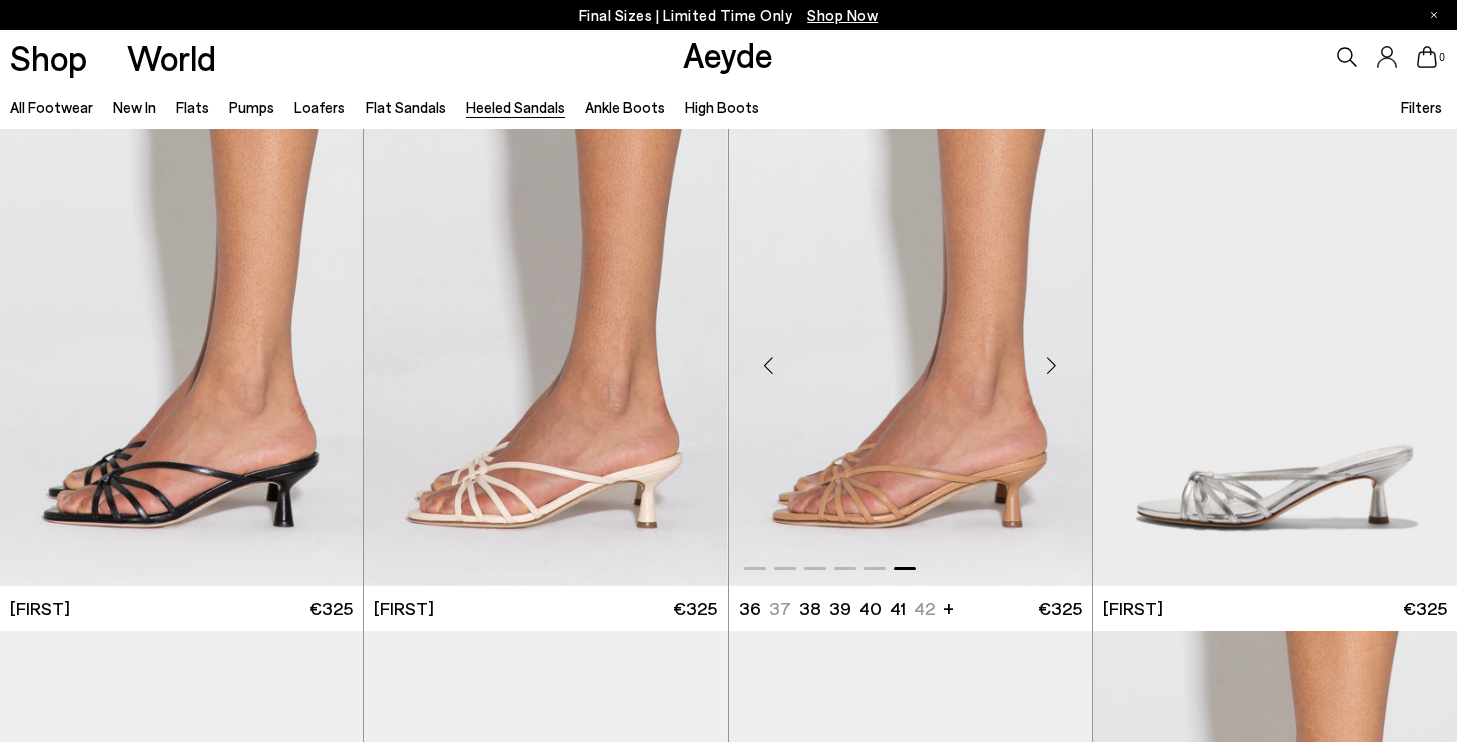 click at bounding box center [910, 357] 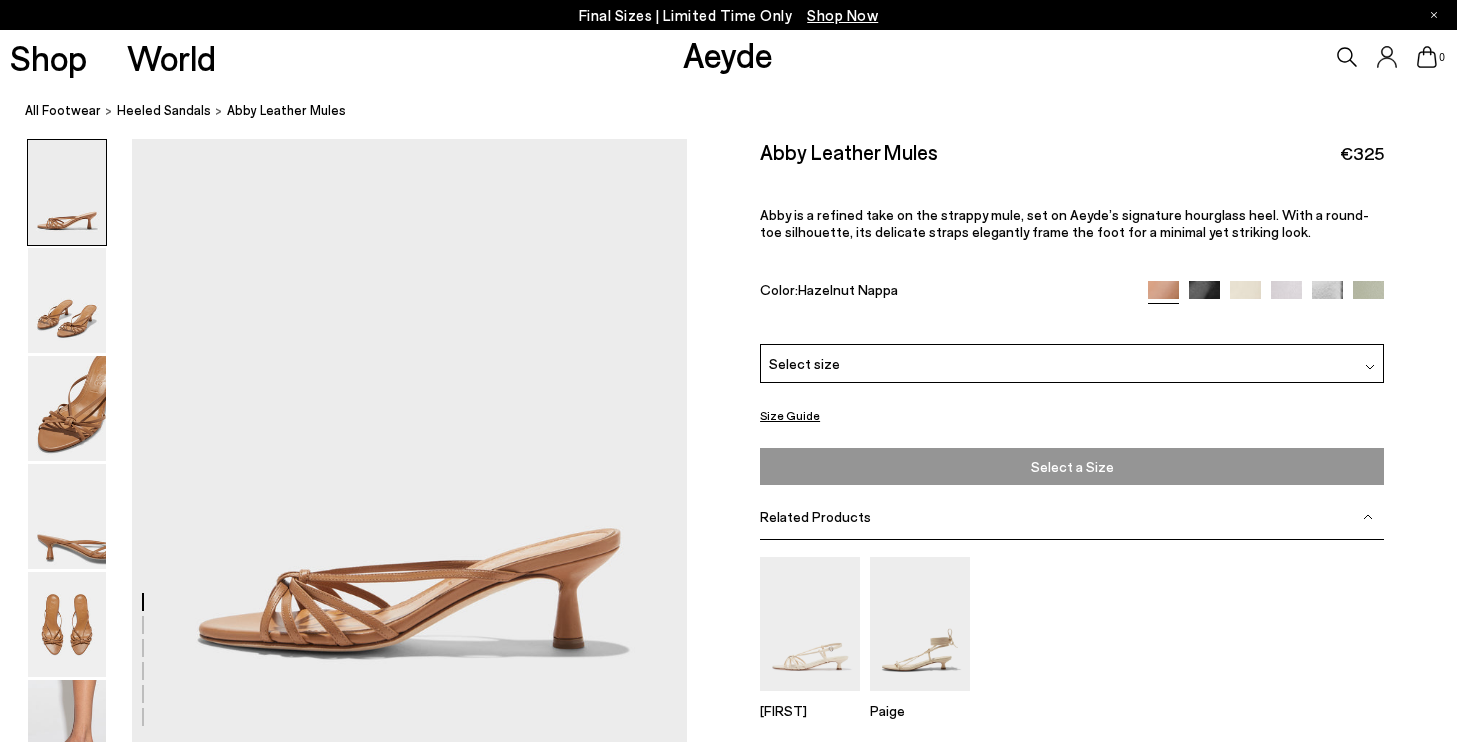 scroll, scrollTop: 0, scrollLeft: 0, axis: both 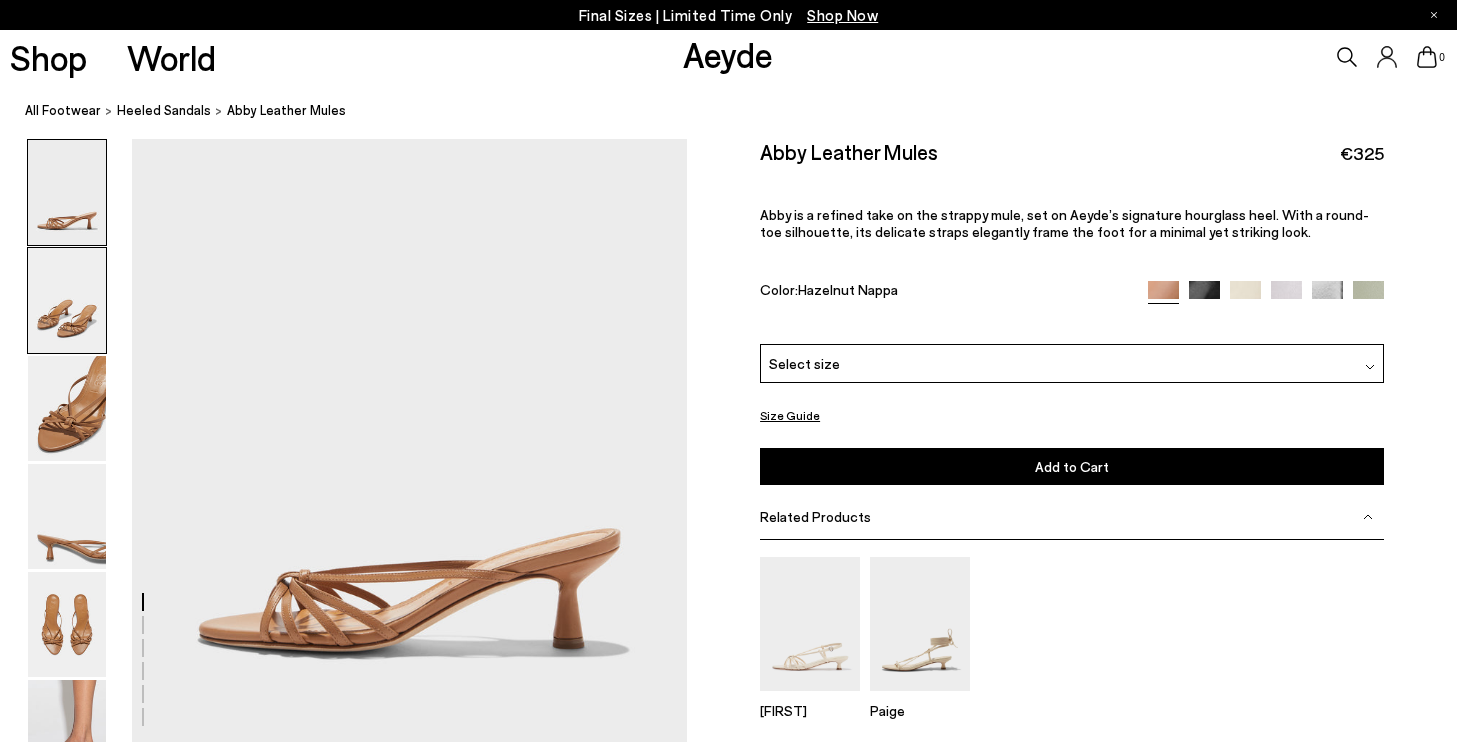 click at bounding box center (67, 300) 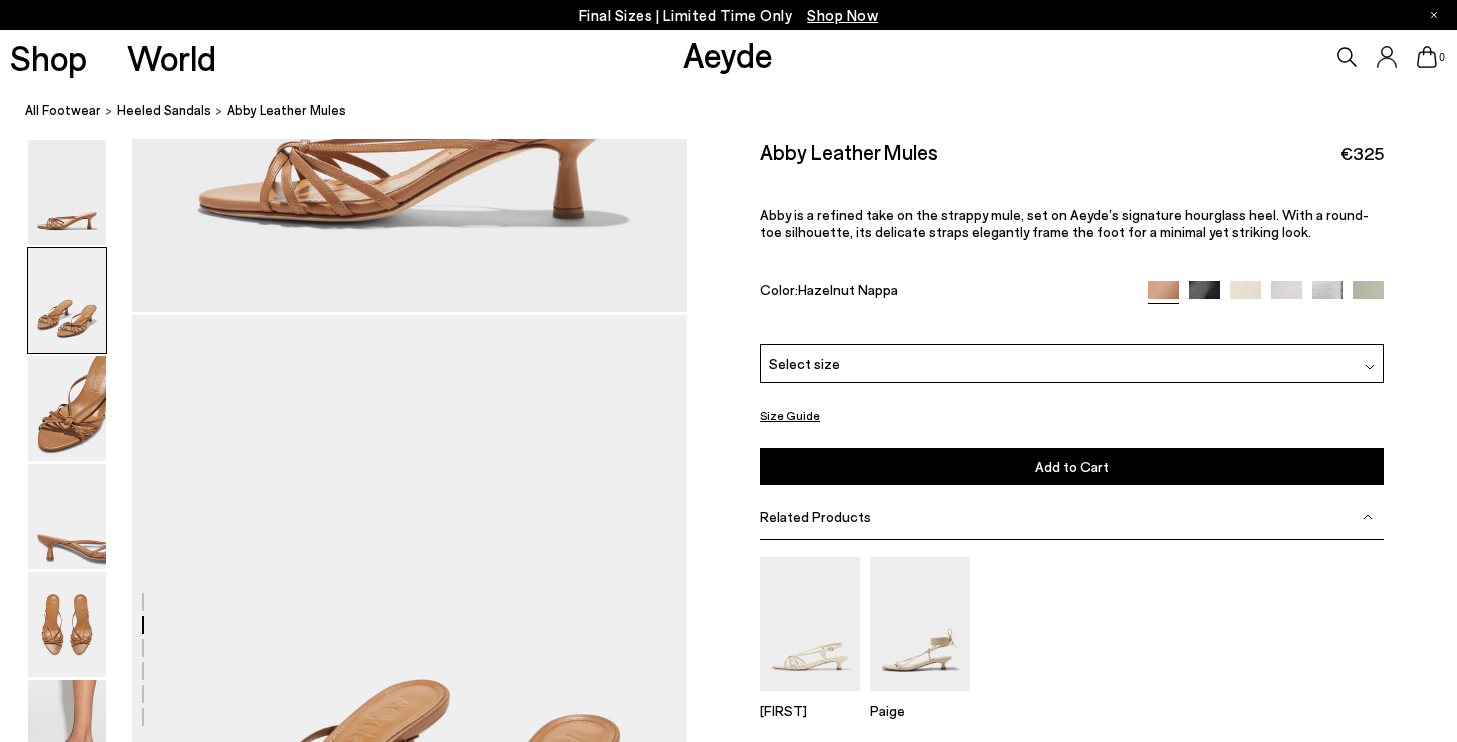 scroll, scrollTop: 0, scrollLeft: 0, axis: both 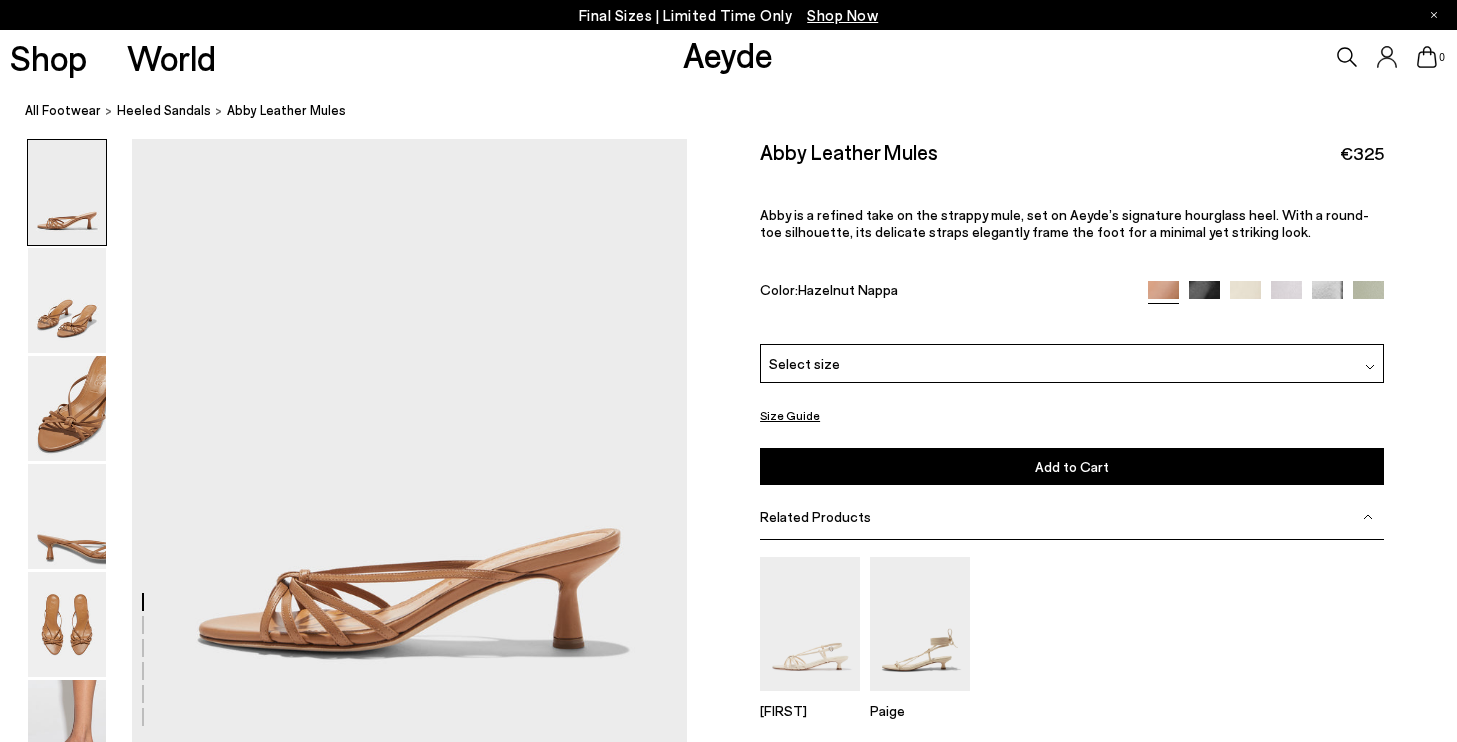 click on "Aeyde" at bounding box center [728, 54] 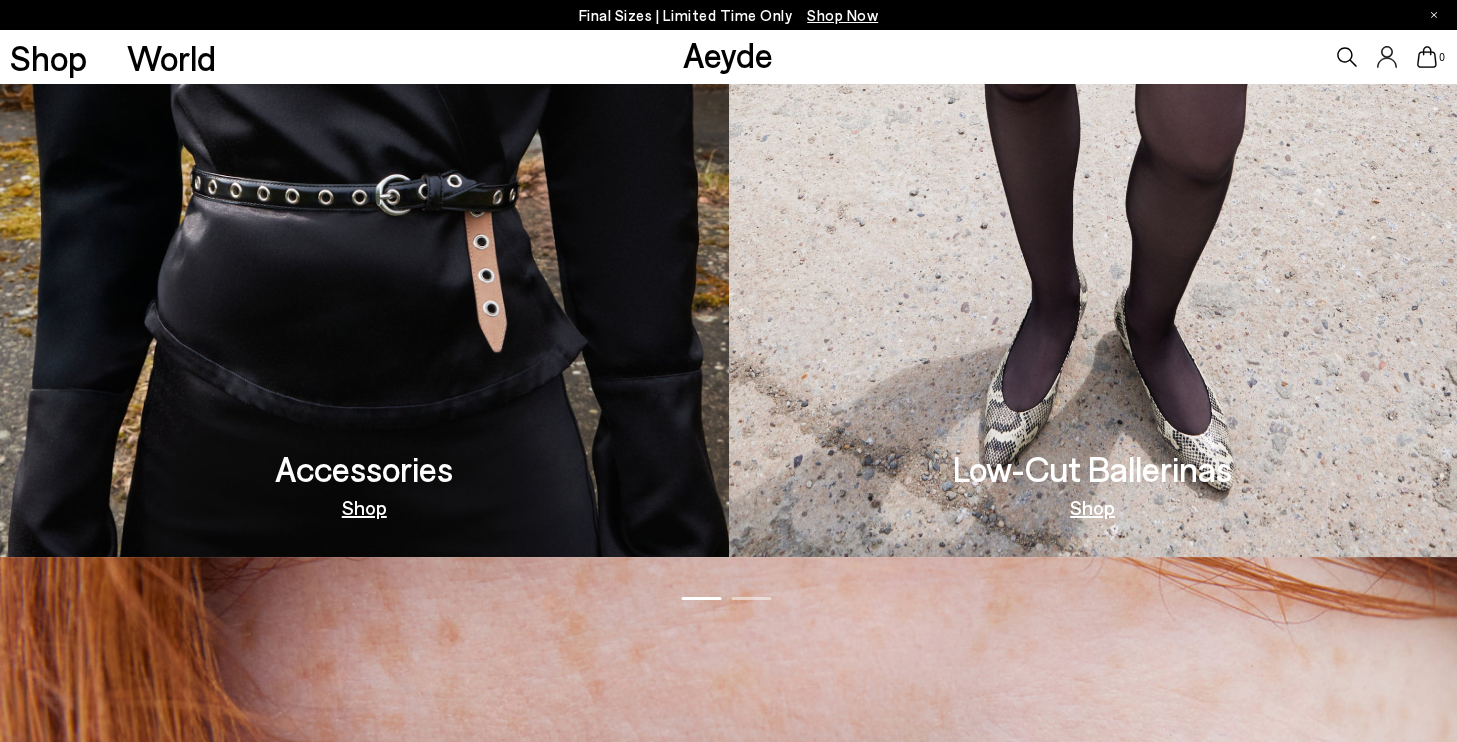 scroll, scrollTop: 1932, scrollLeft: 0, axis: vertical 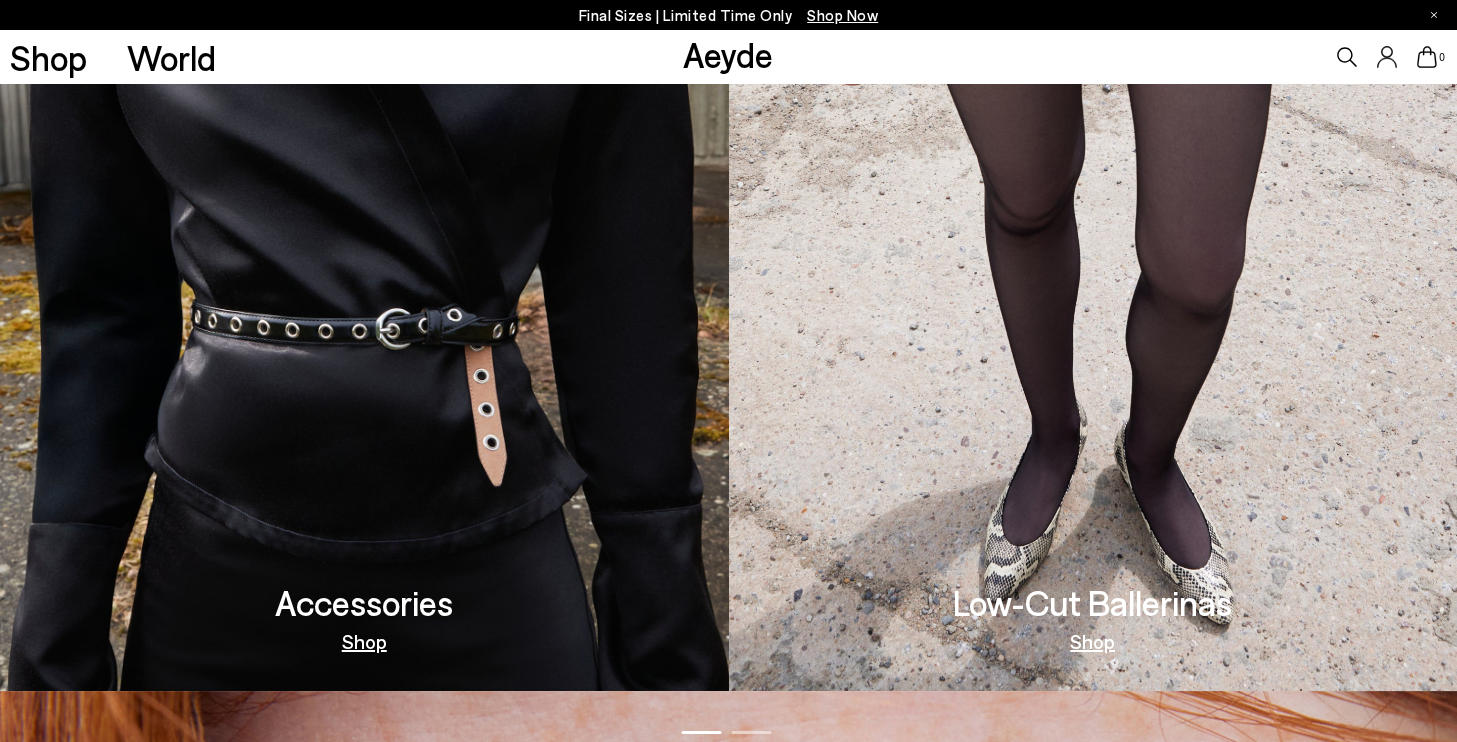 click at bounding box center [364, 335] 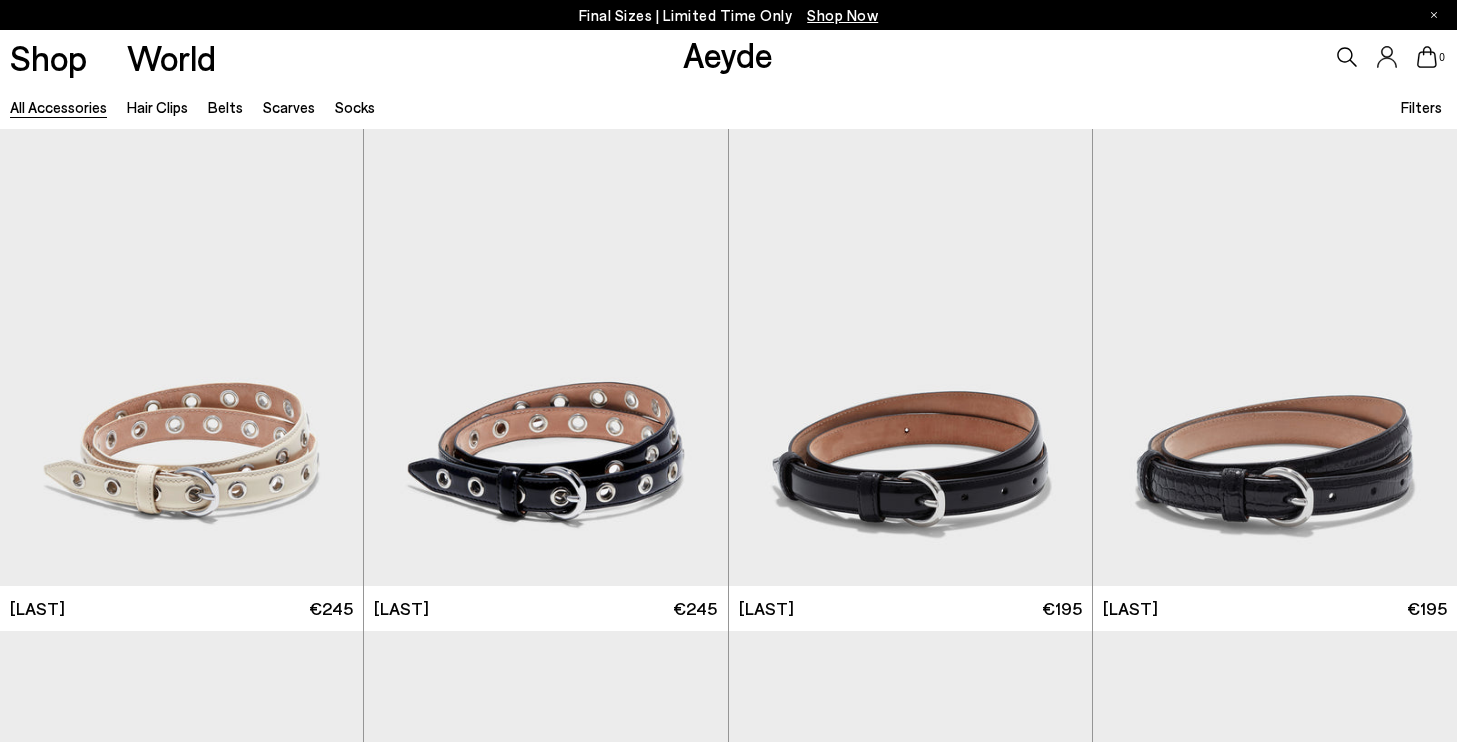 scroll, scrollTop: 0, scrollLeft: 0, axis: both 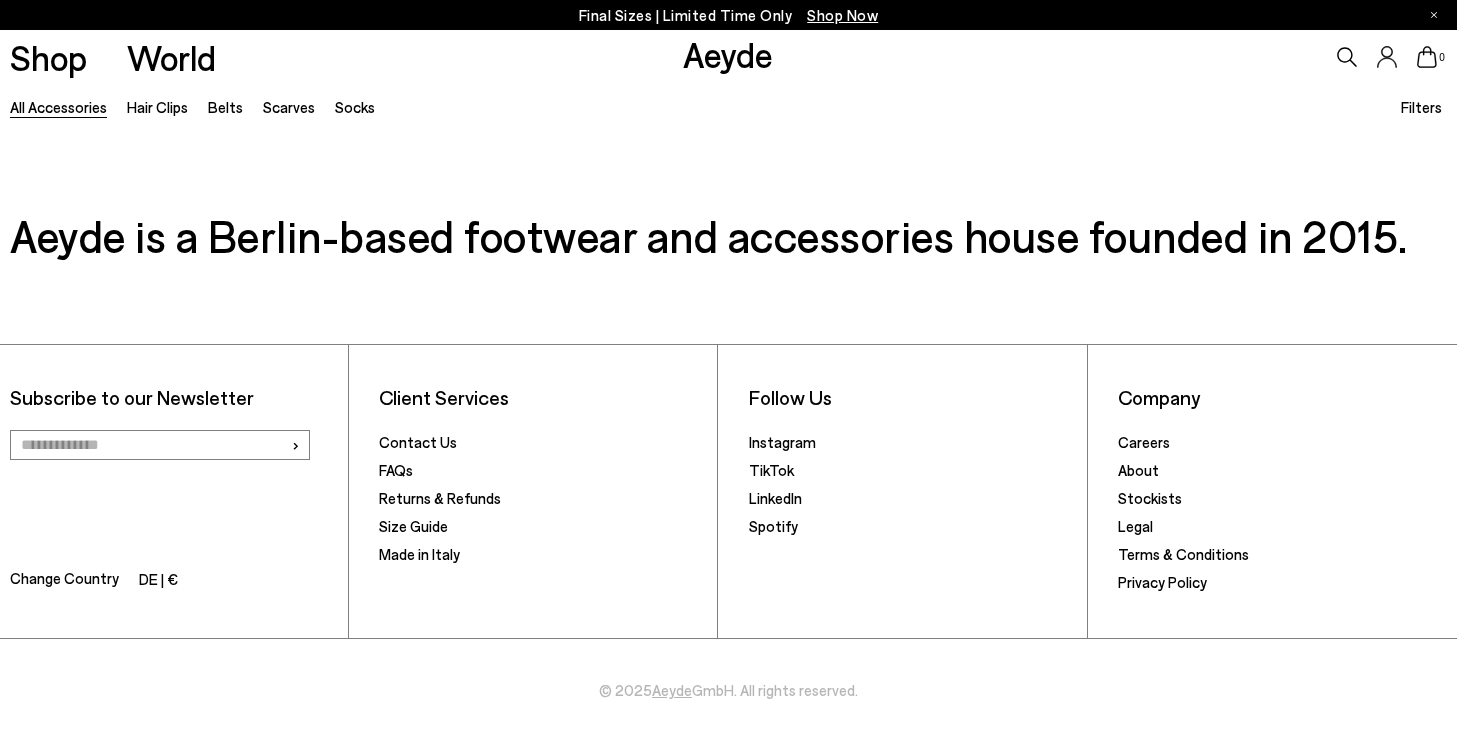 click on "Aeyde" at bounding box center (728, 54) 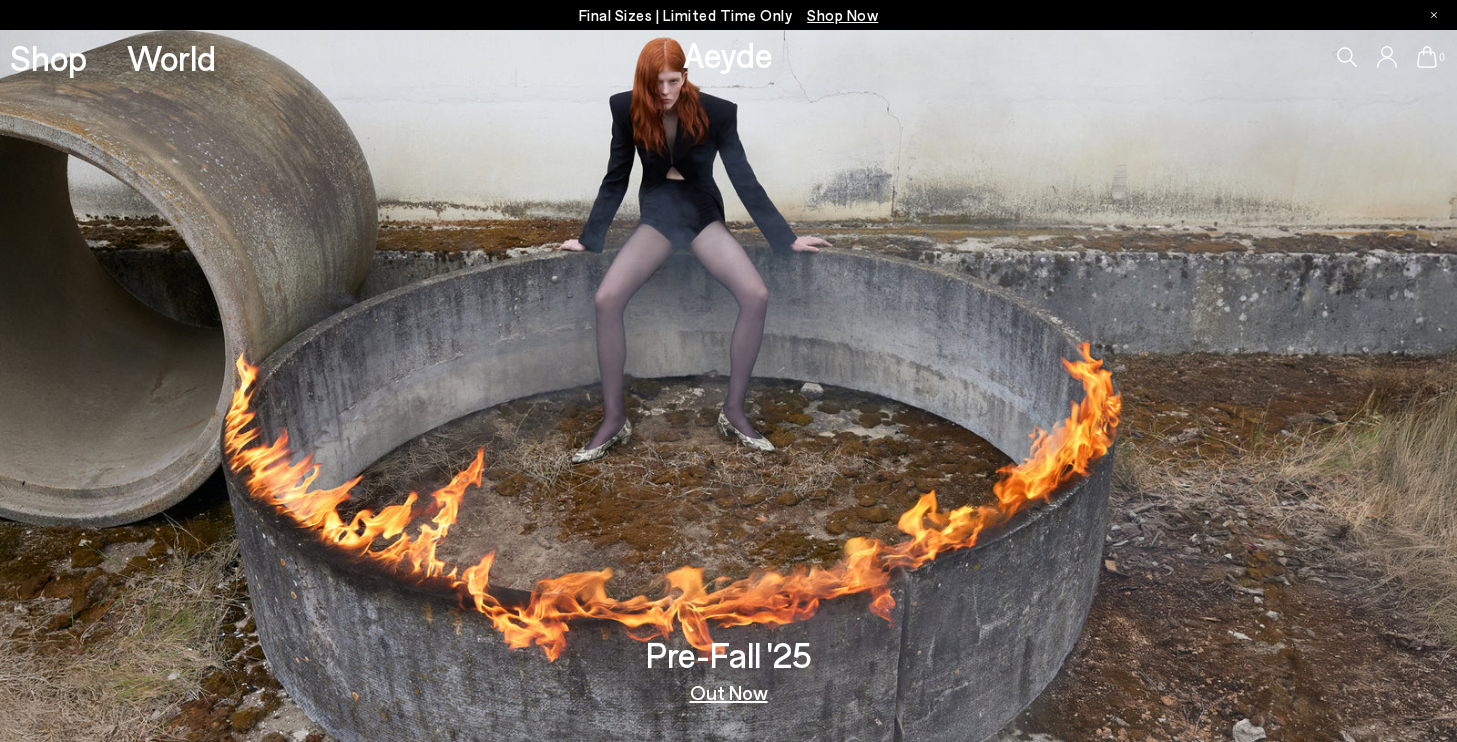 scroll, scrollTop: 118, scrollLeft: 0, axis: vertical 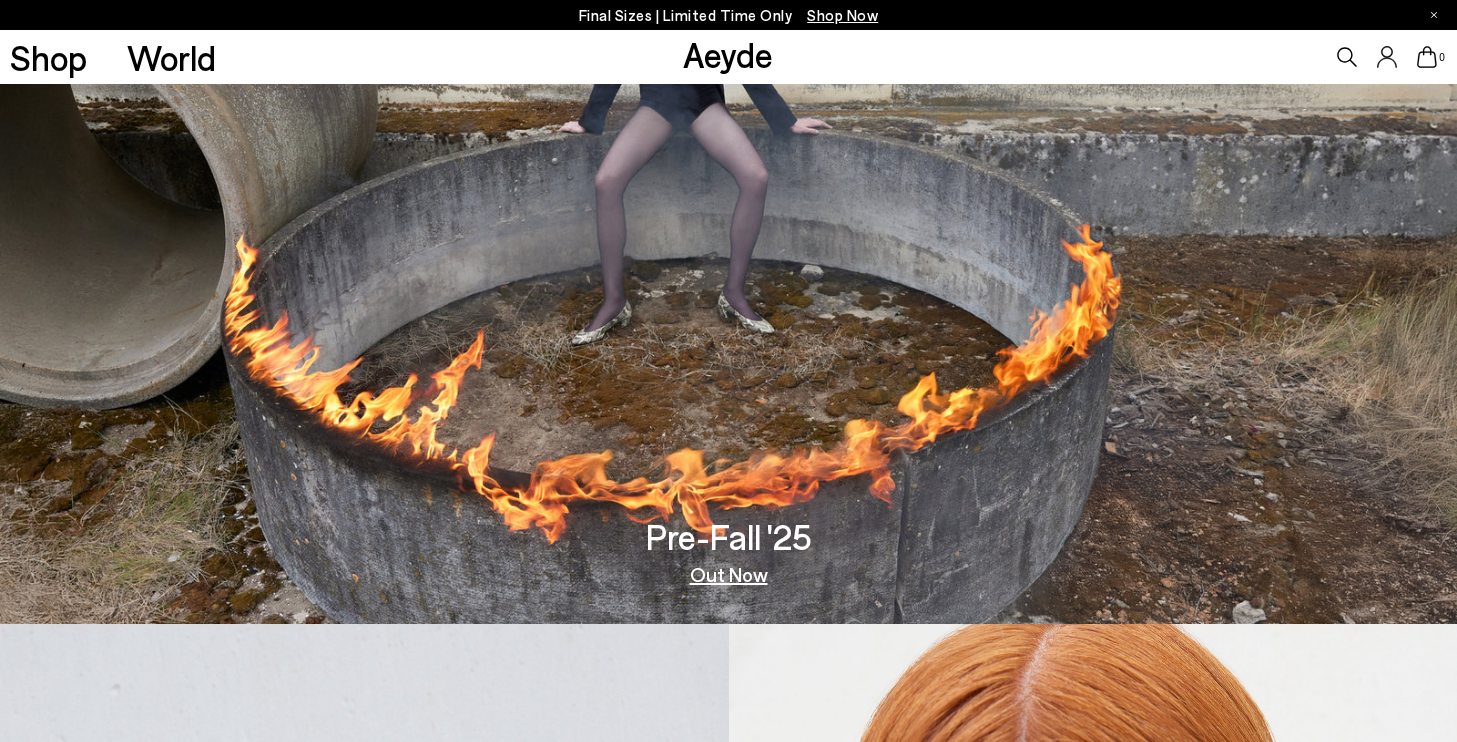 click at bounding box center (728, 268) 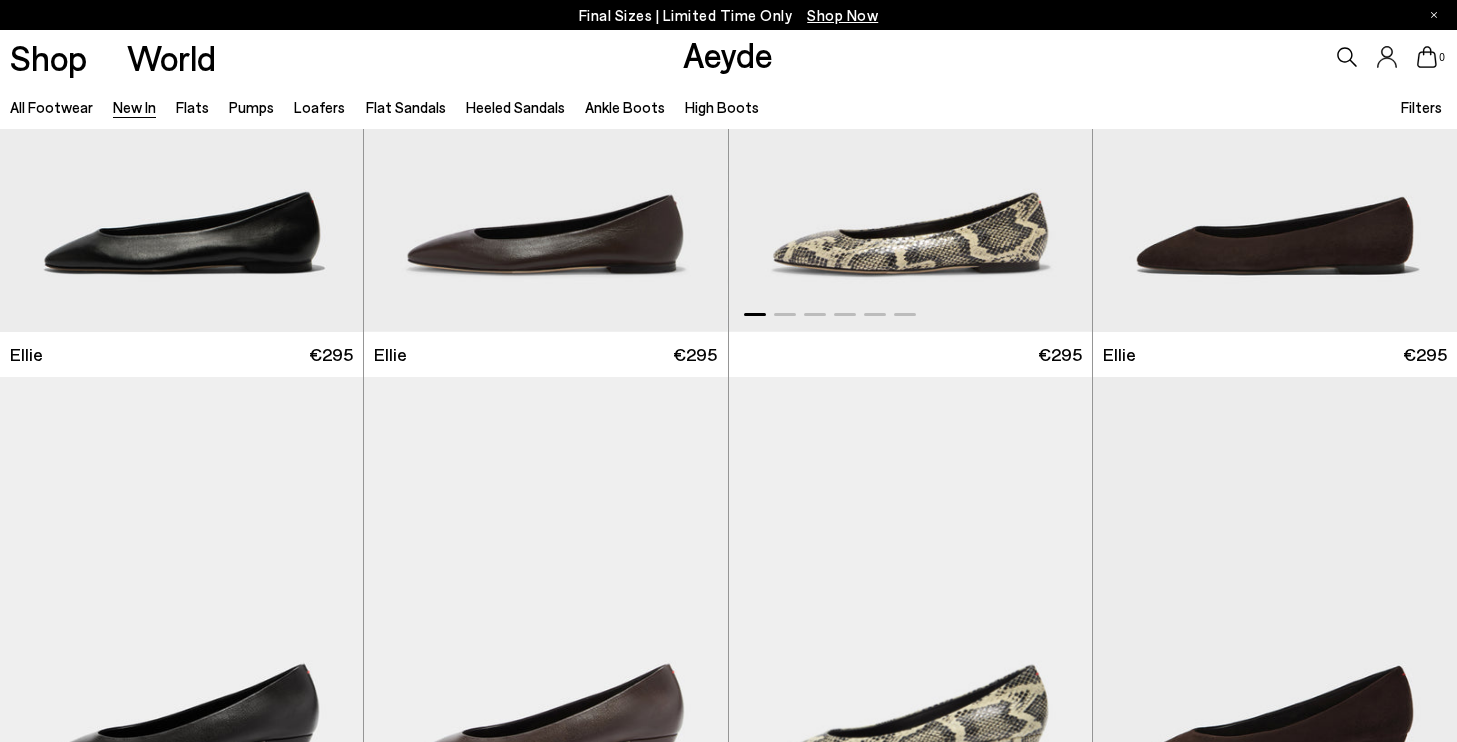 scroll, scrollTop: 617, scrollLeft: 0, axis: vertical 